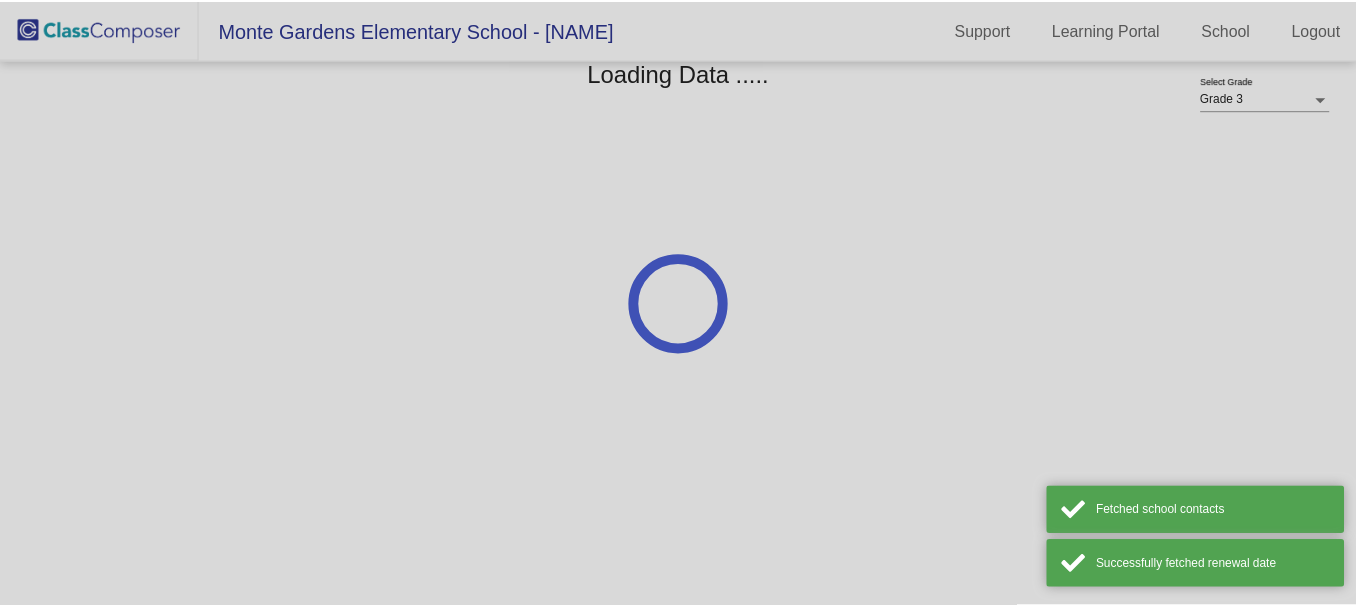 scroll, scrollTop: 0, scrollLeft: 0, axis: both 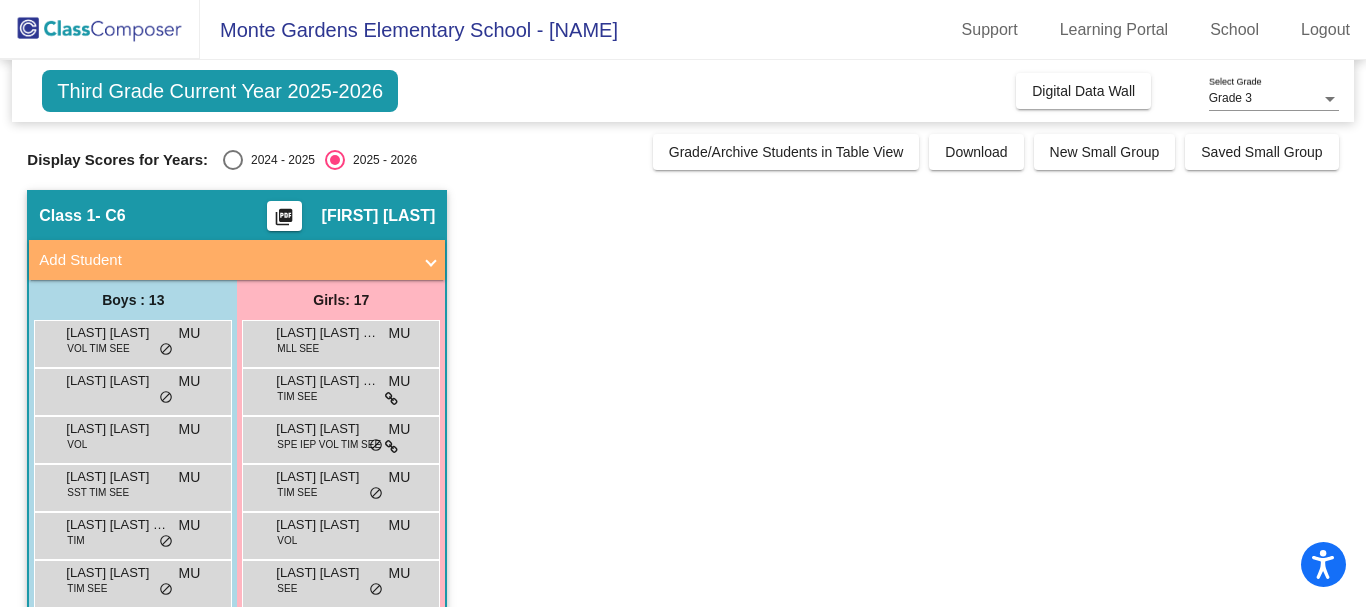 click at bounding box center [233, 160] 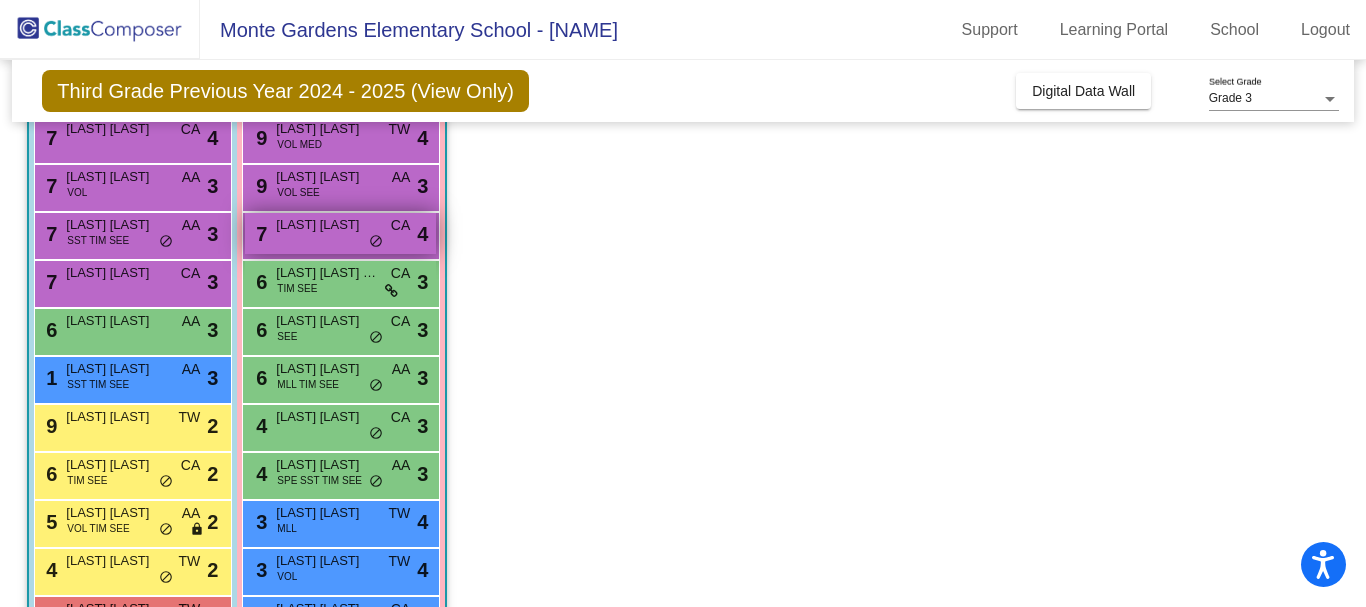 scroll, scrollTop: 561, scrollLeft: 0, axis: vertical 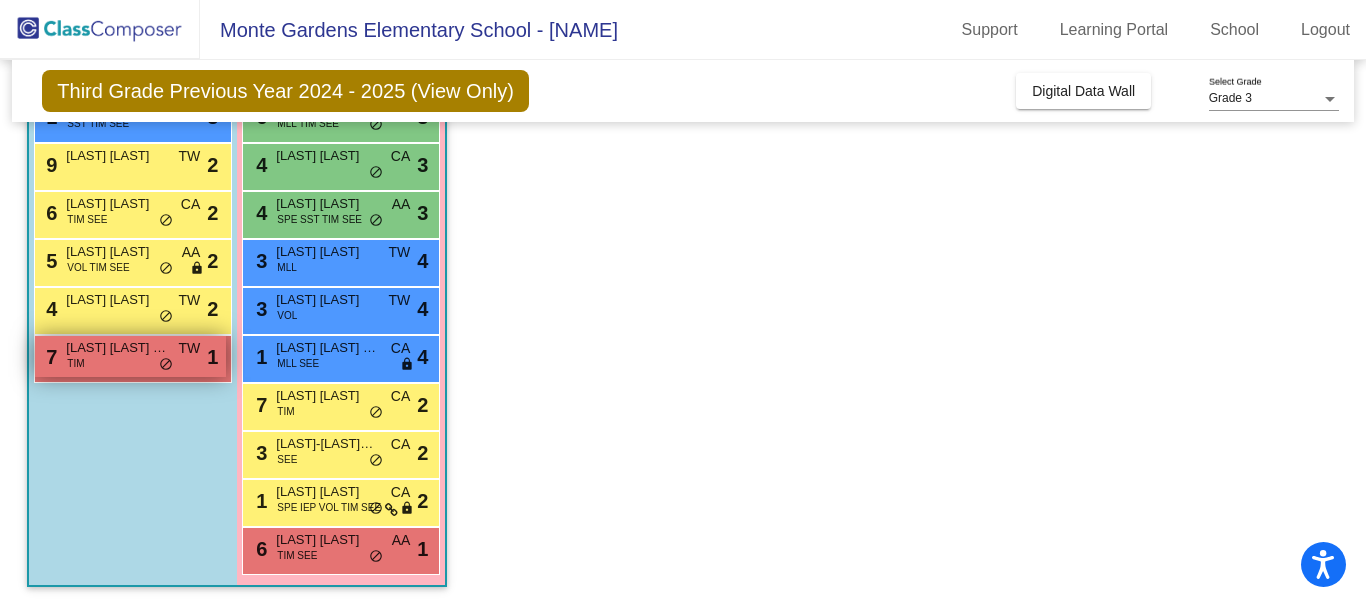 click on "7 [LAST] [LAST] [LAST] TW lock do_not_disturb_alt 1" at bounding box center (130, 356) 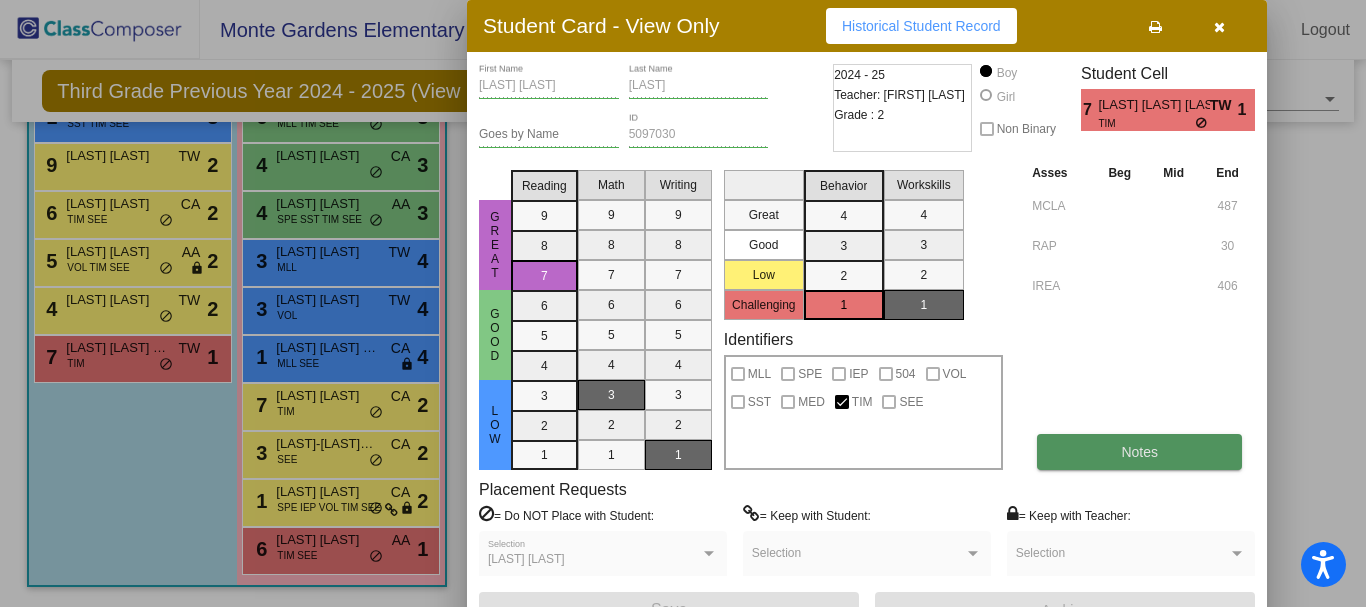 click on "Notes" at bounding box center [1139, 452] 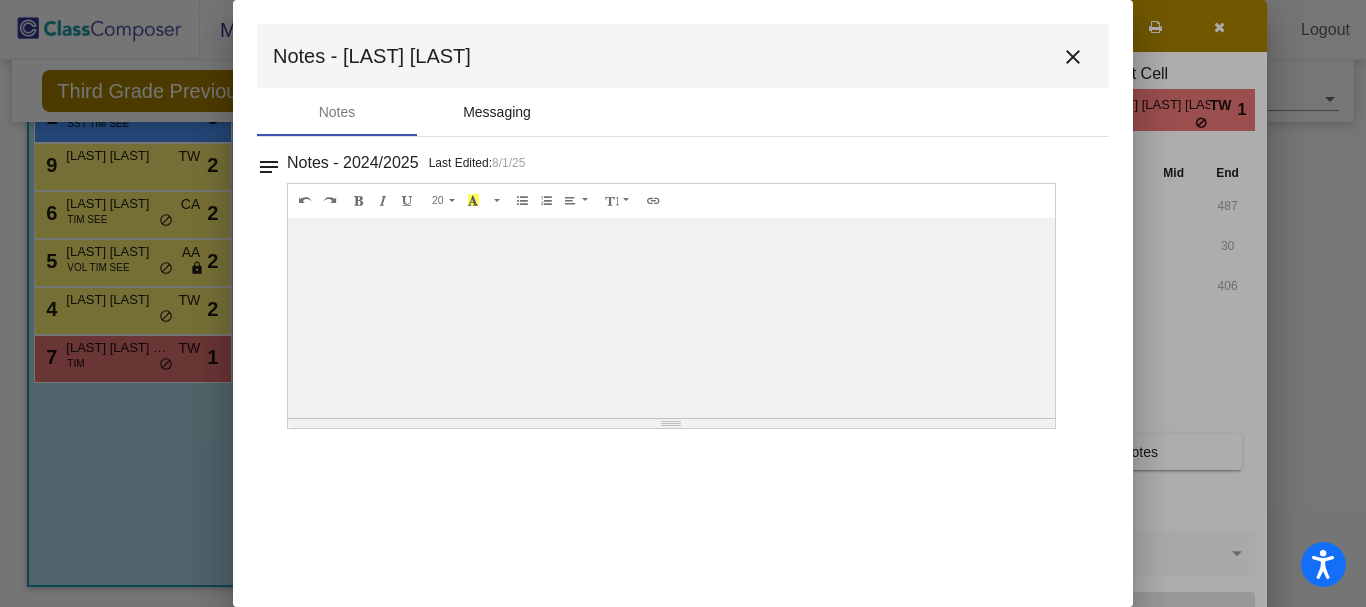 click on "Messaging" at bounding box center (497, 112) 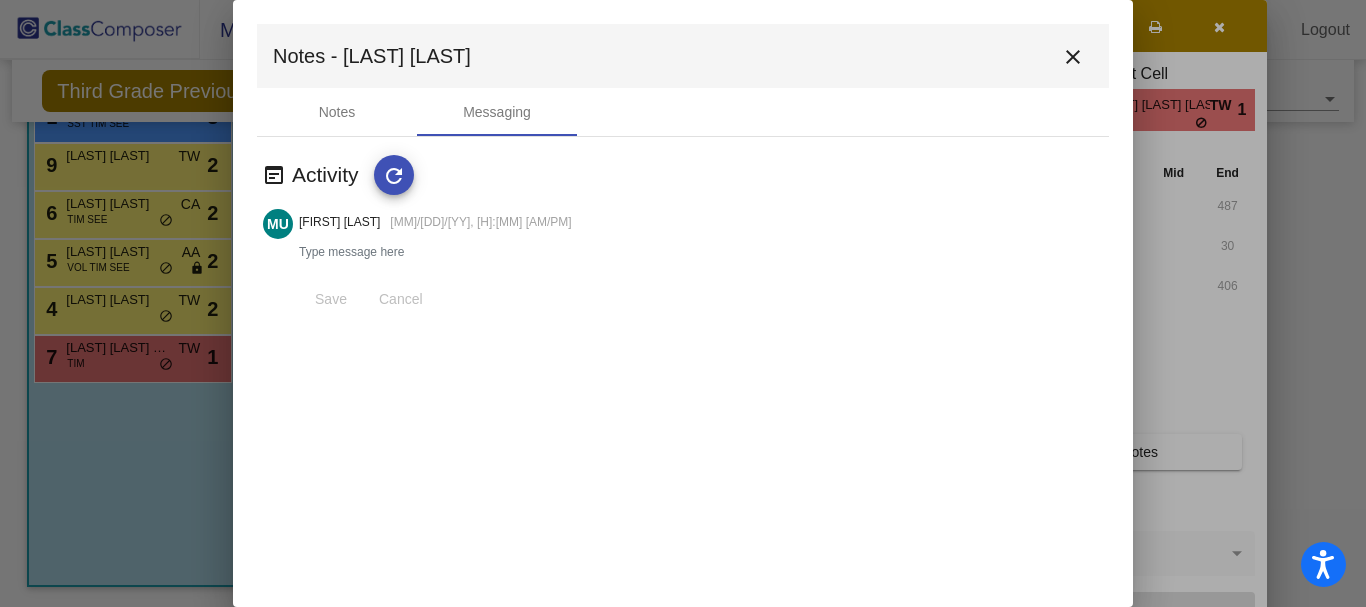 click on "close" at bounding box center (1073, 57) 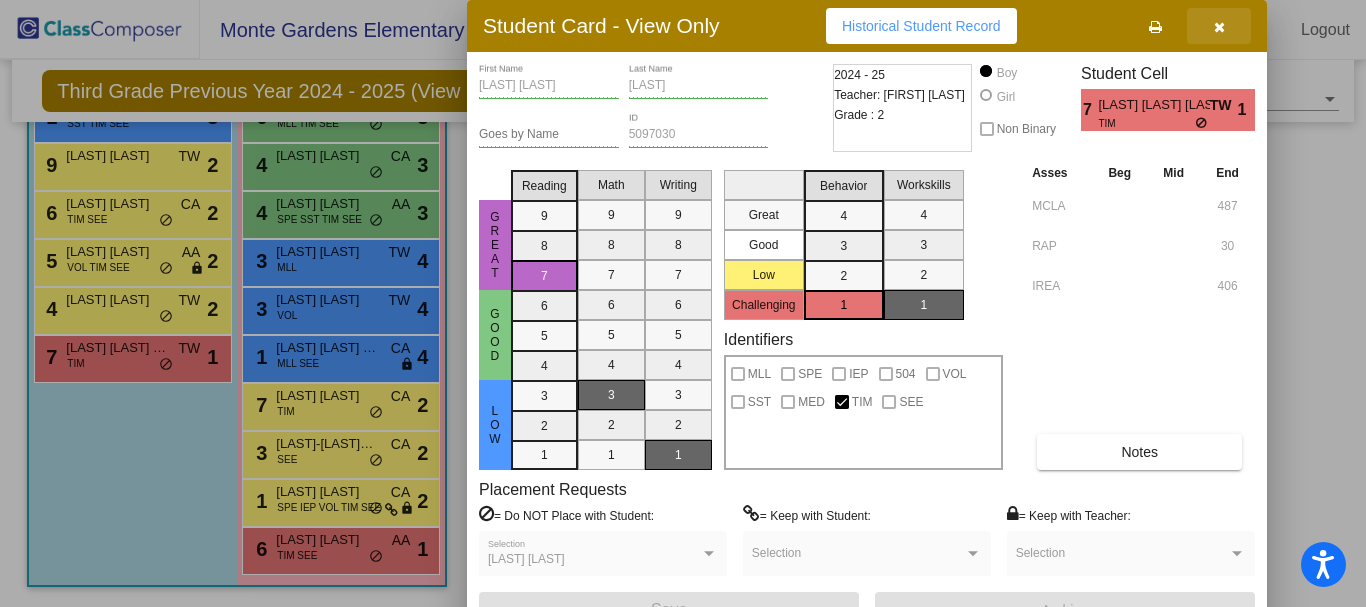 click at bounding box center (1219, 26) 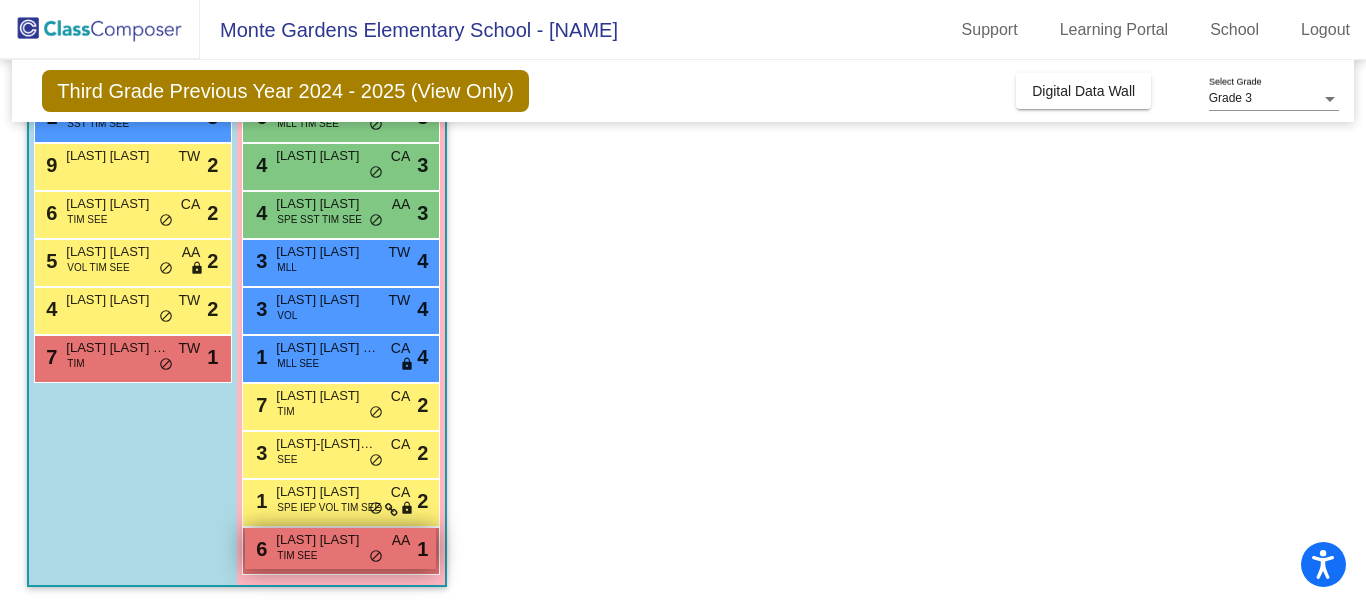 click on "TIM SEE" at bounding box center [297, 555] 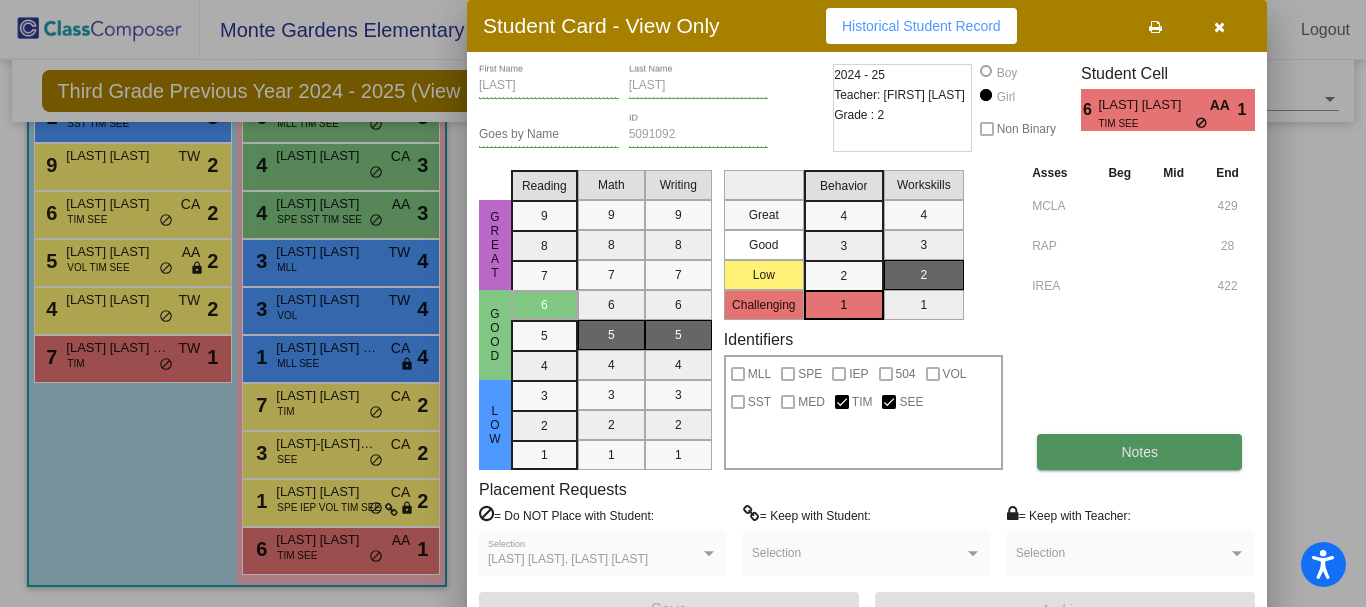 click on "Notes" at bounding box center (1139, 452) 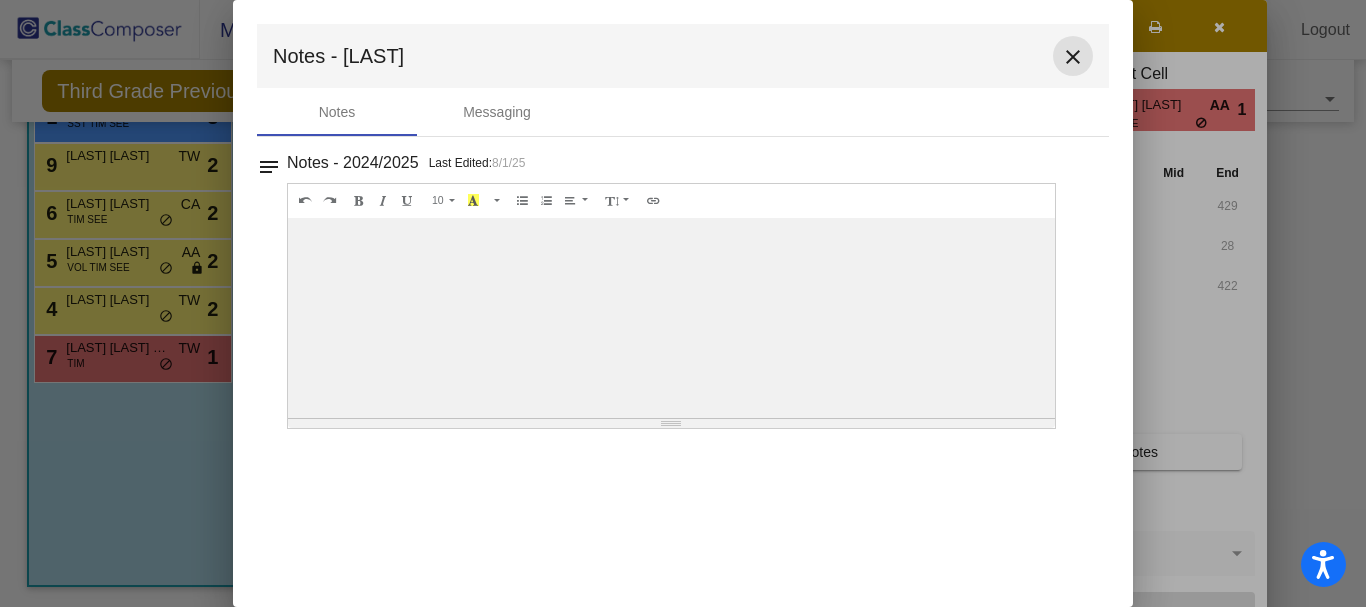 click on "close" at bounding box center [1073, 57] 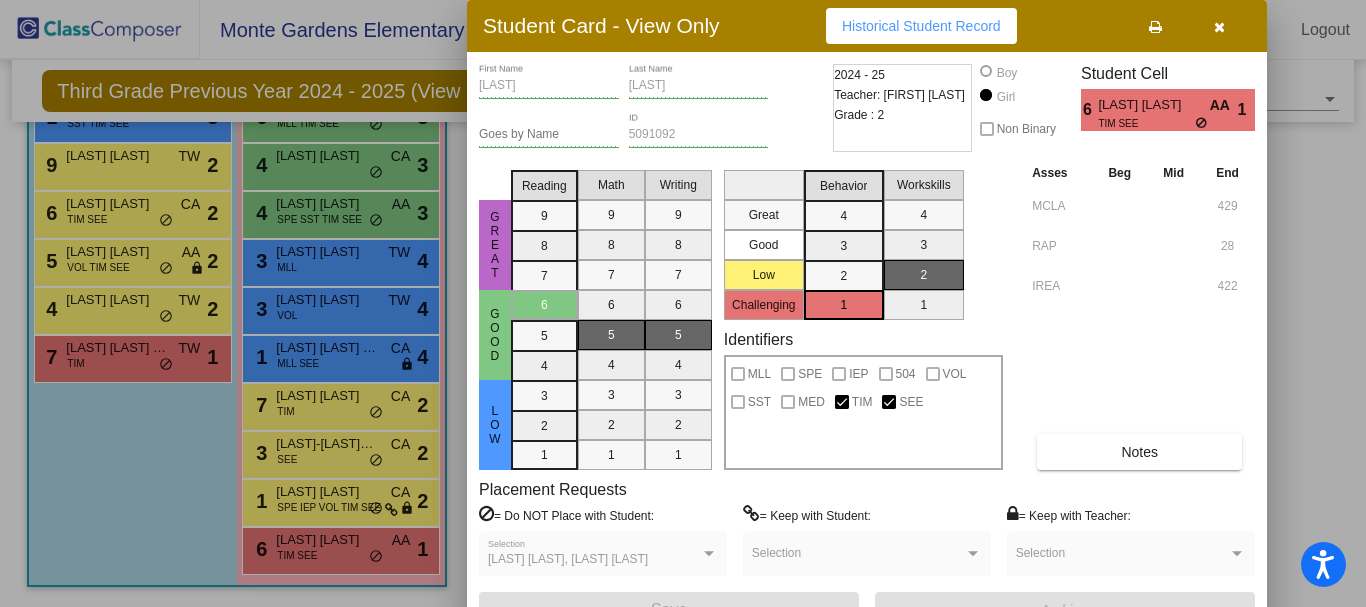 click at bounding box center [683, 303] 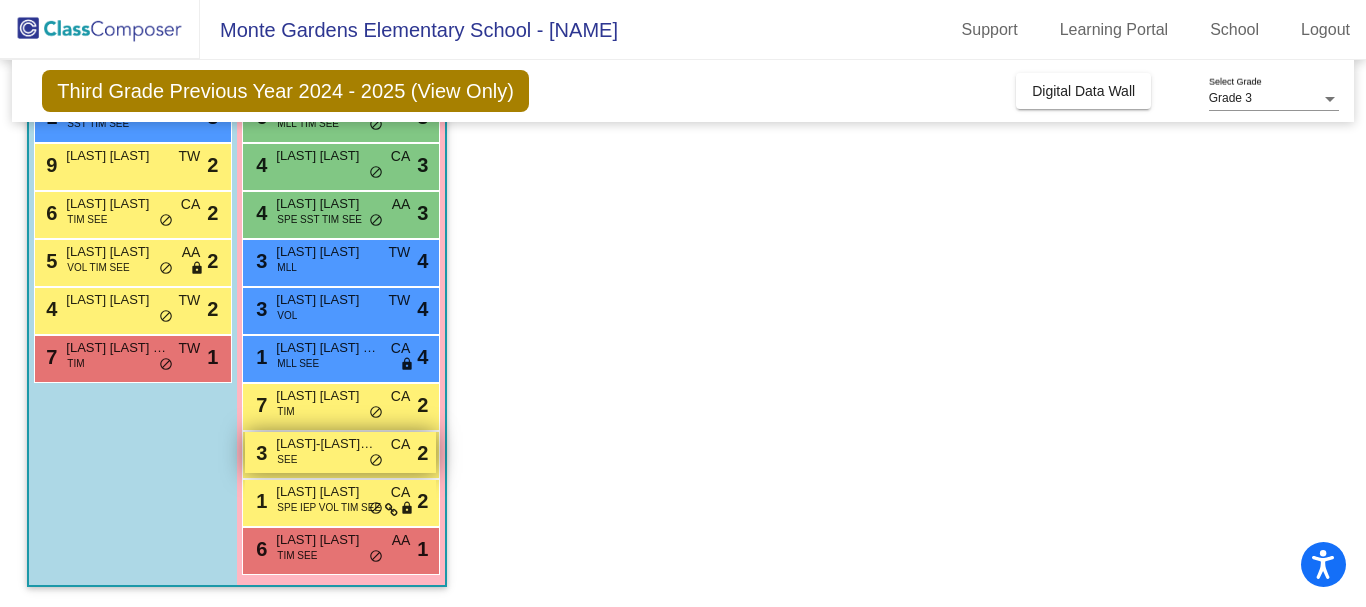 click on "3 [LAST]-[LAST] [LAST] SEE CA lock do_not_disturb_alt 2" at bounding box center [340, 452] 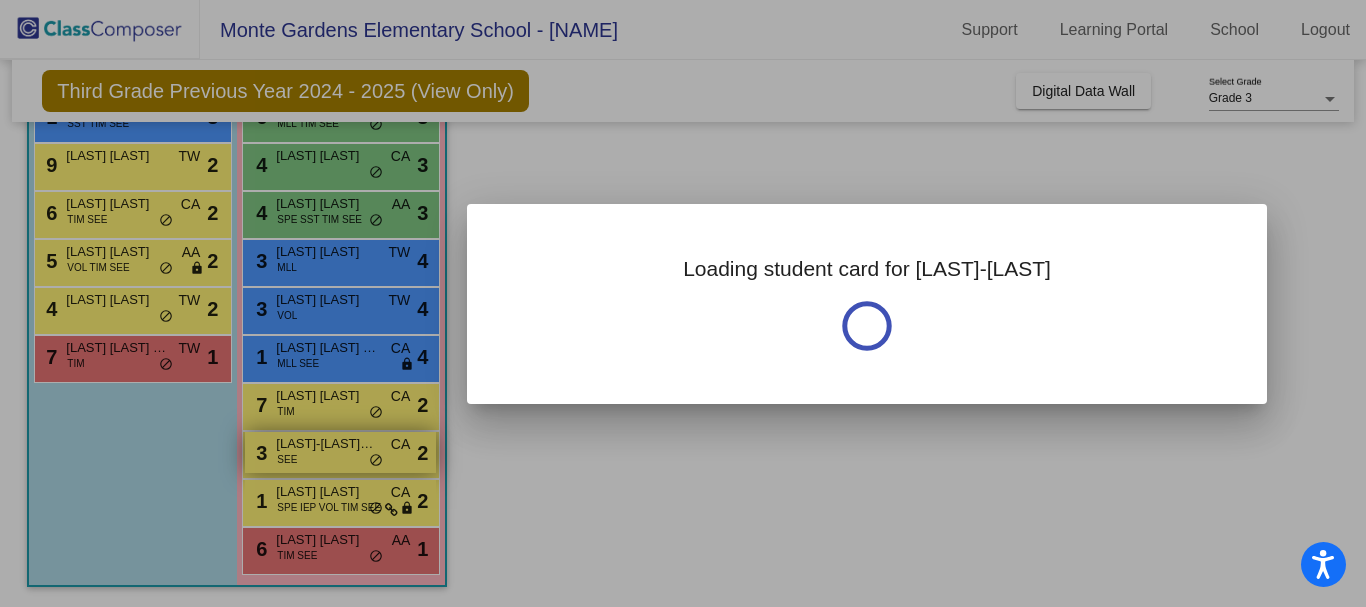 click at bounding box center [683, 303] 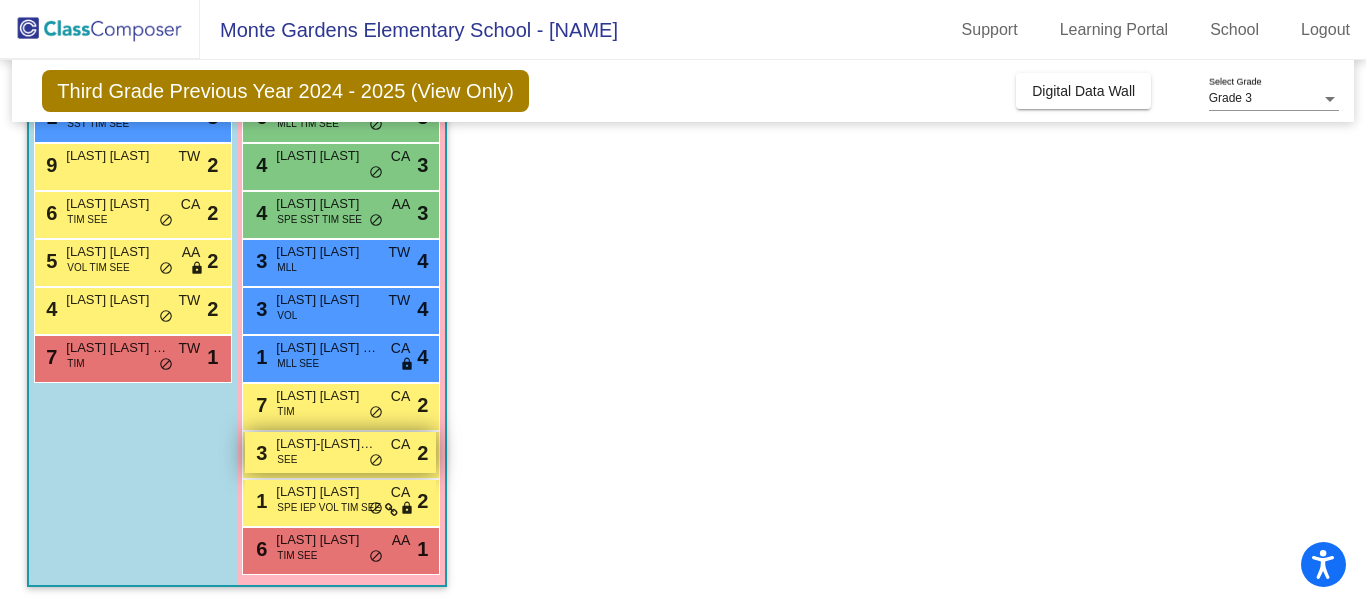 click on "3 [LAST]-[LAST] [LAST] SEE CA lock do_not_disturb_alt 2" at bounding box center (340, 452) 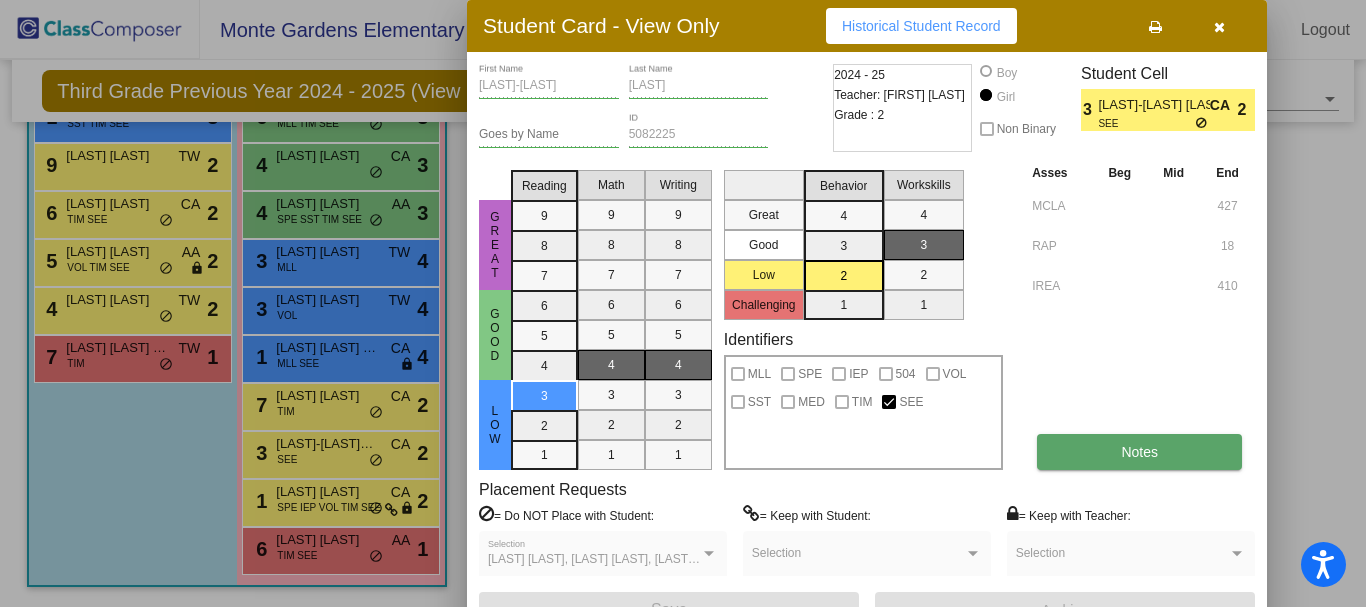 click on "Notes" at bounding box center [1139, 452] 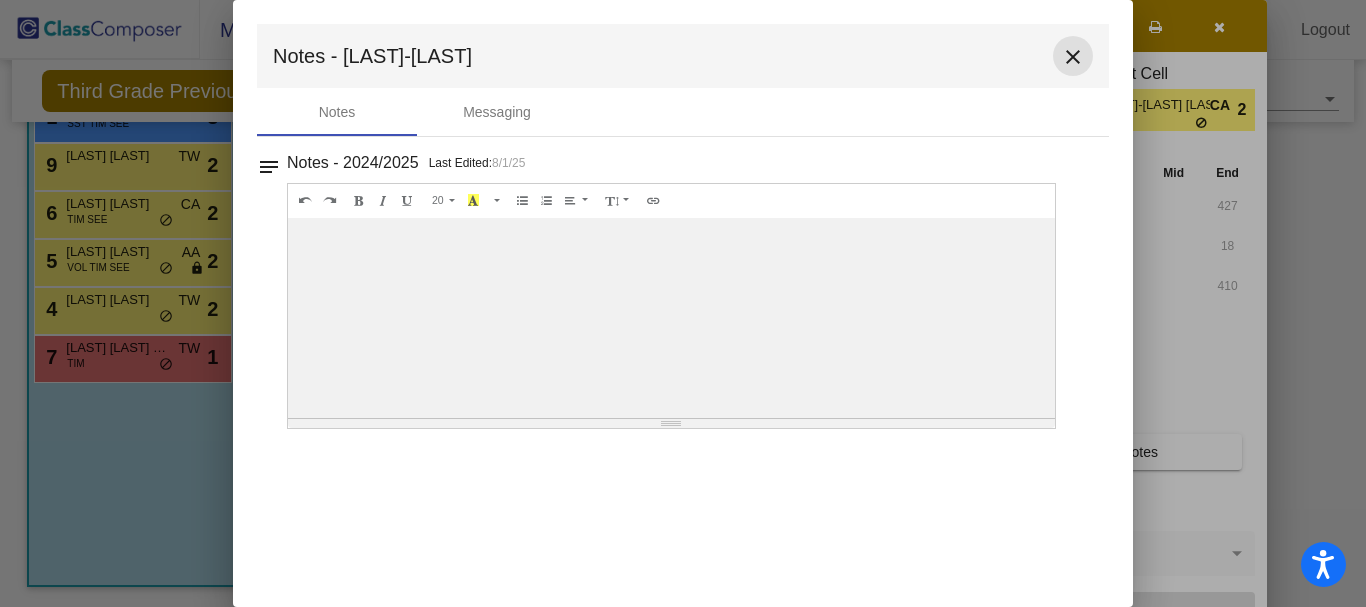 click on "close" at bounding box center [1073, 57] 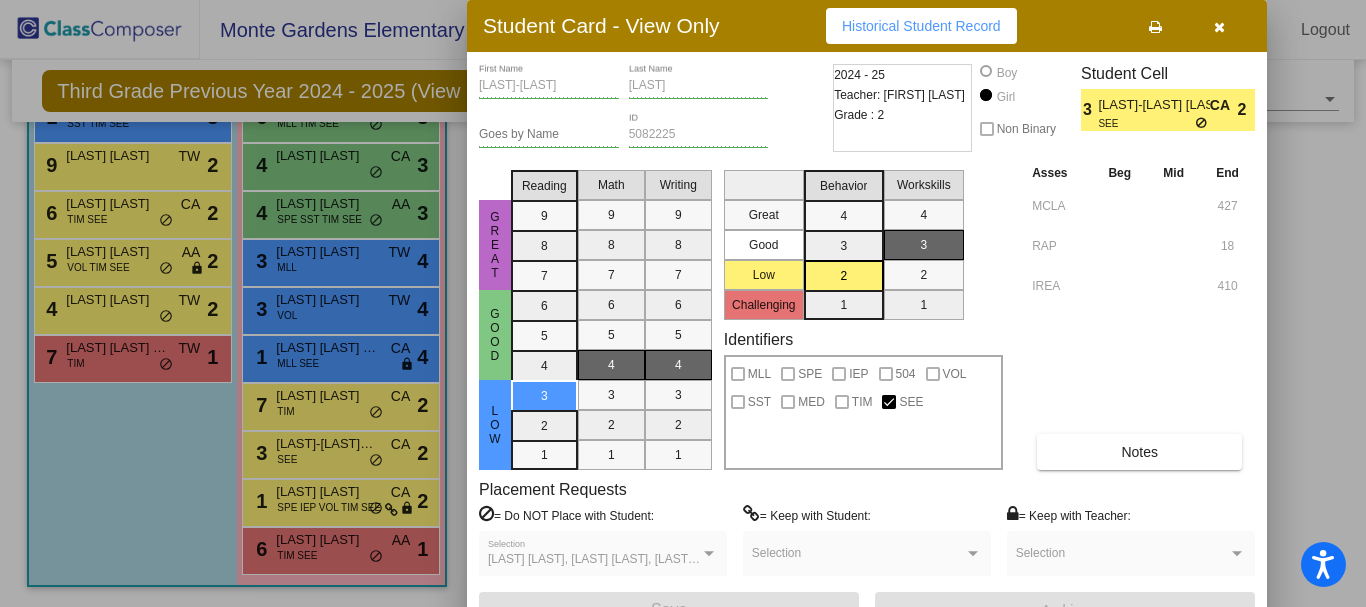 click at bounding box center (683, 303) 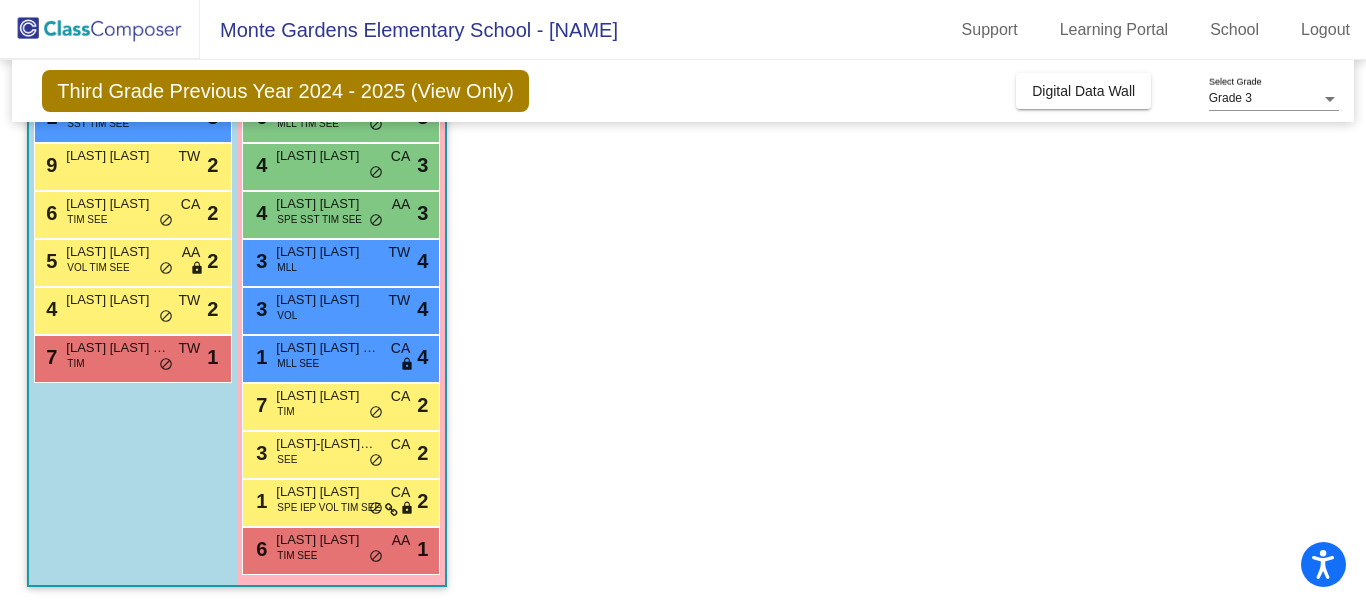 click on "[LAST] [LAST]" at bounding box center (326, 396) 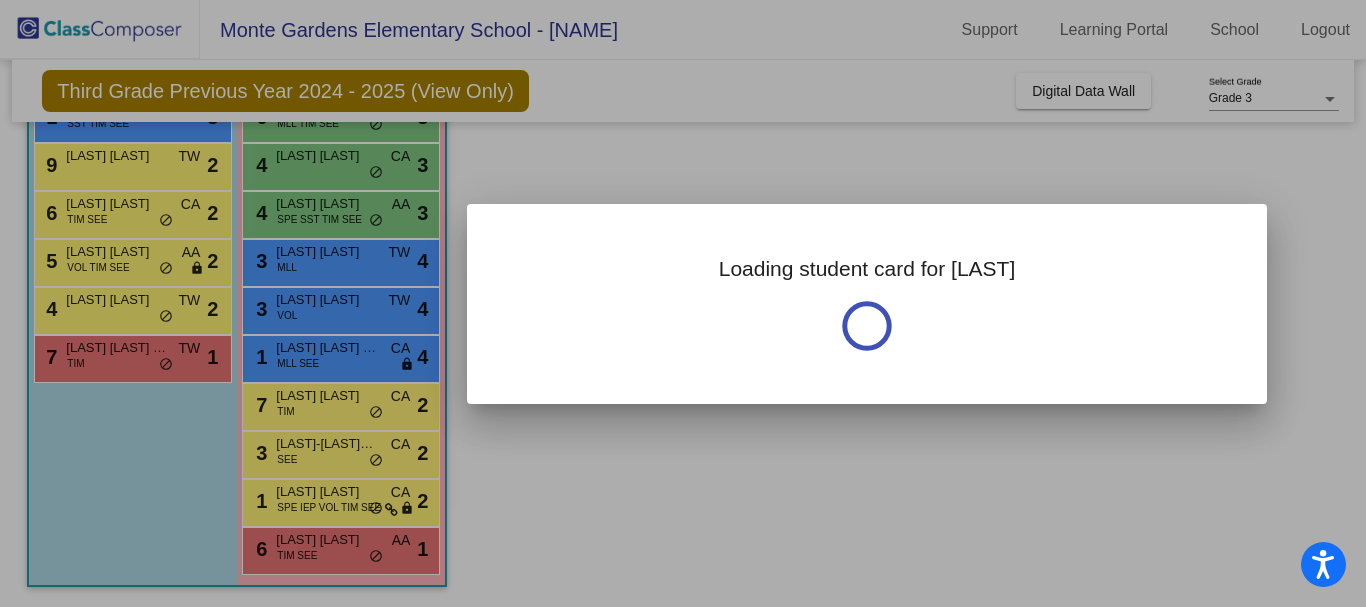 click at bounding box center [683, 303] 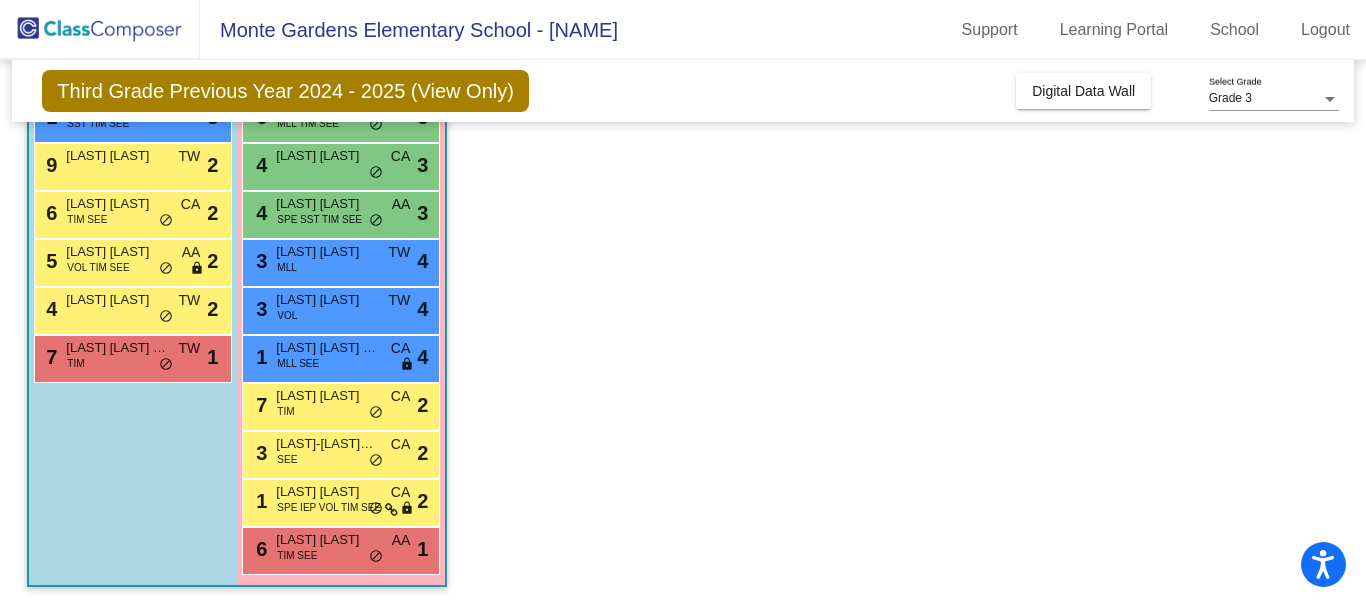 click on "[LAST] [LAST]" at bounding box center [326, 396] 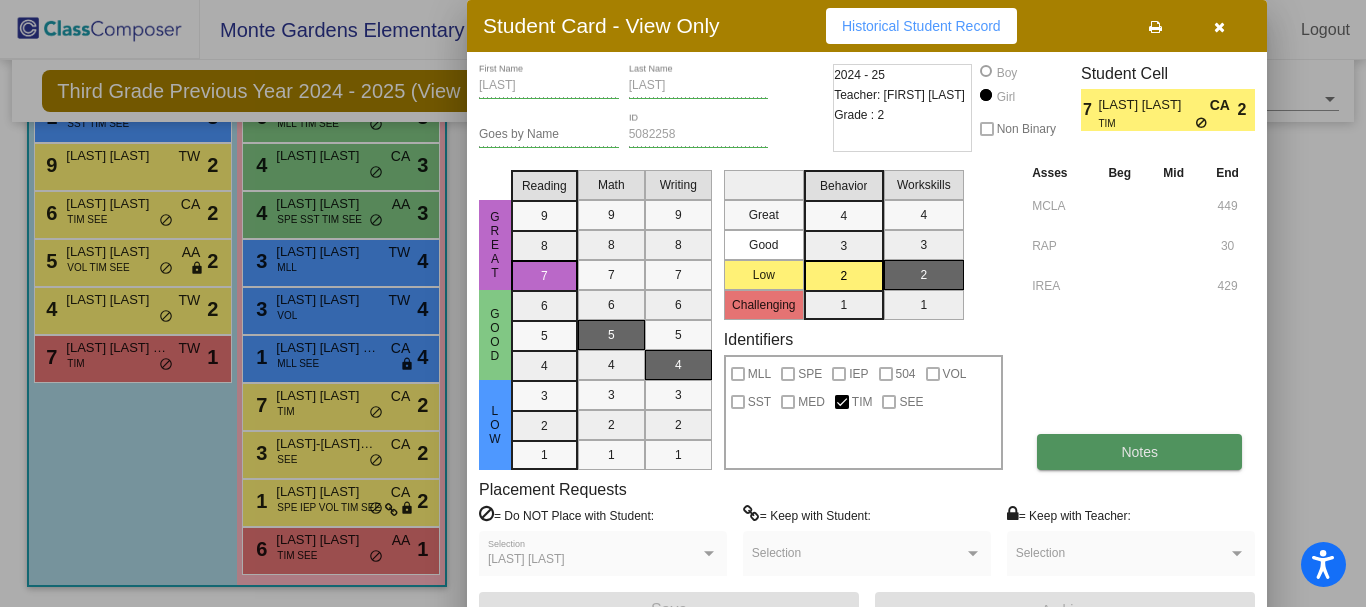 click on "Notes" at bounding box center (1139, 452) 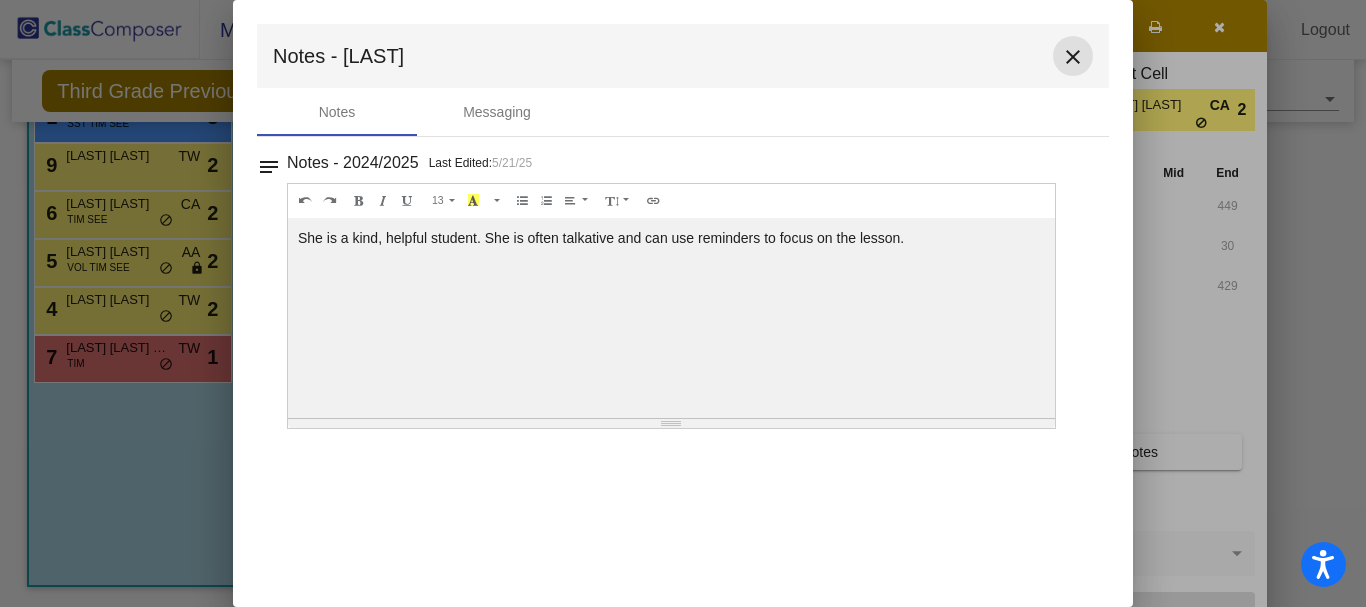 click on "close" at bounding box center [1073, 57] 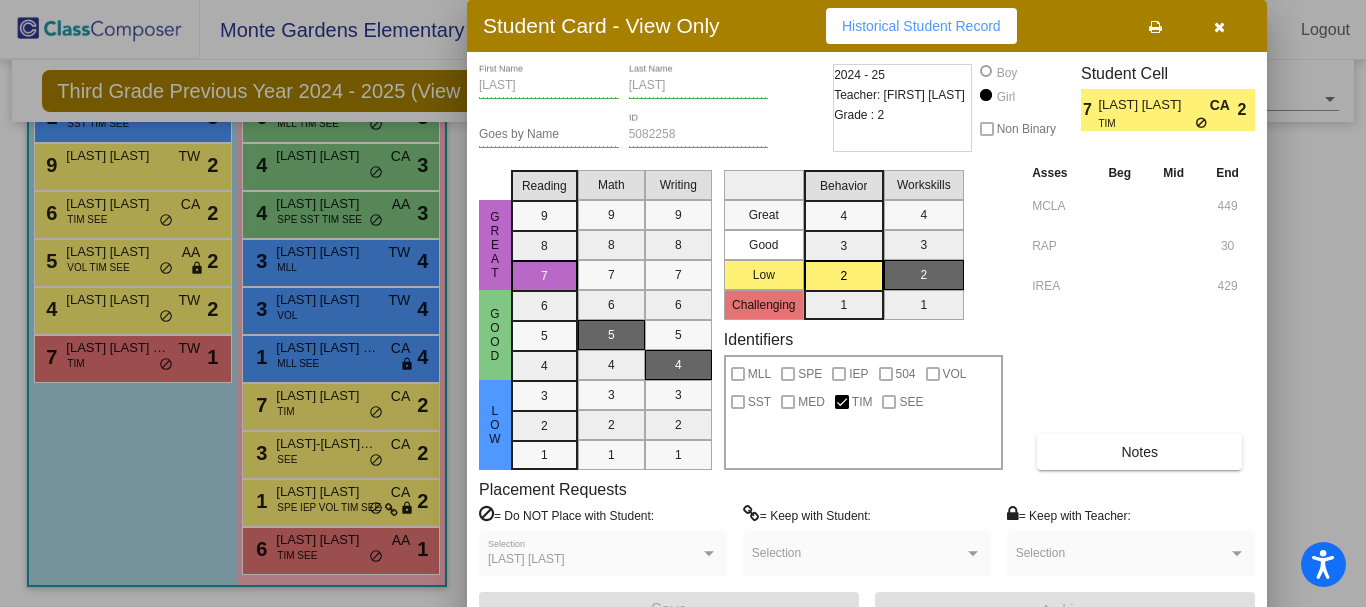 click at bounding box center [683, 303] 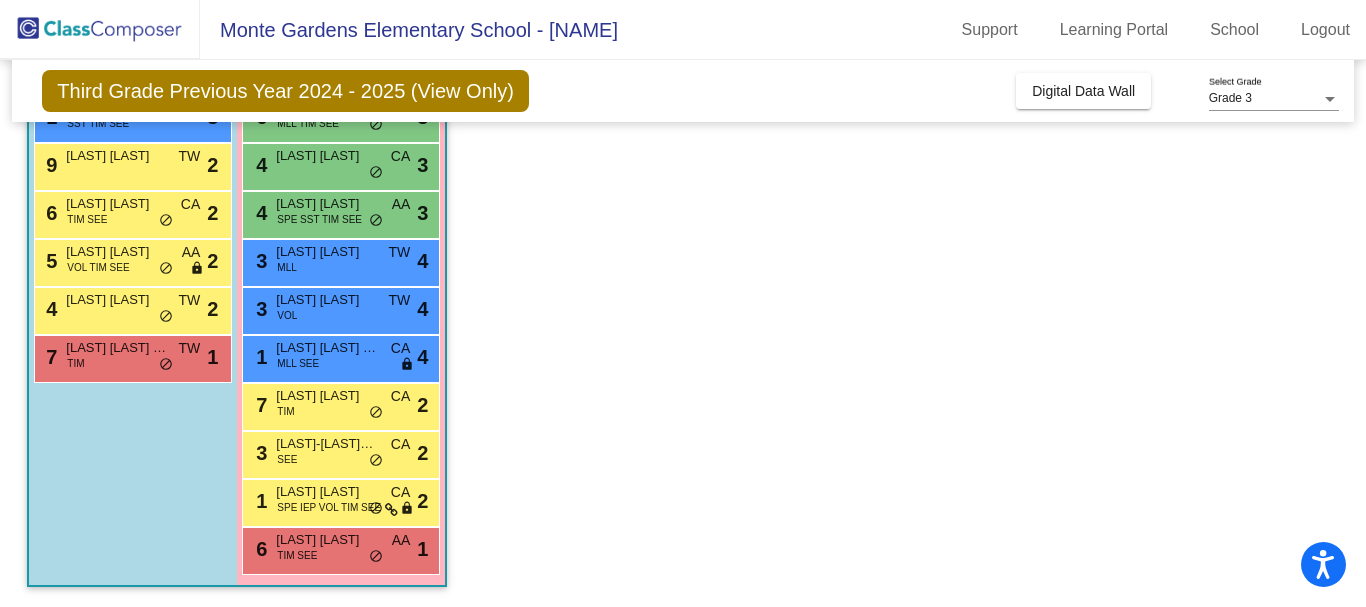 click on "1 [LAST] [LAST] [LAST] SEE CA lock do_not_disturb_alt 4" at bounding box center [340, 356] 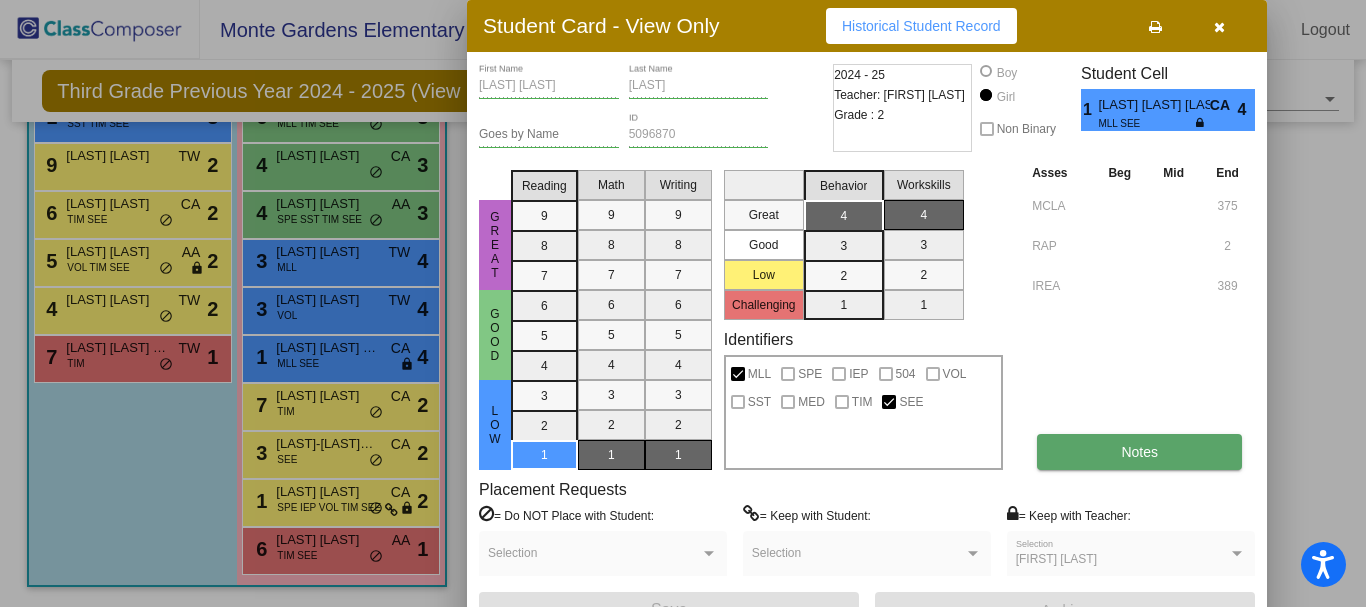 click on "Notes" at bounding box center (1139, 452) 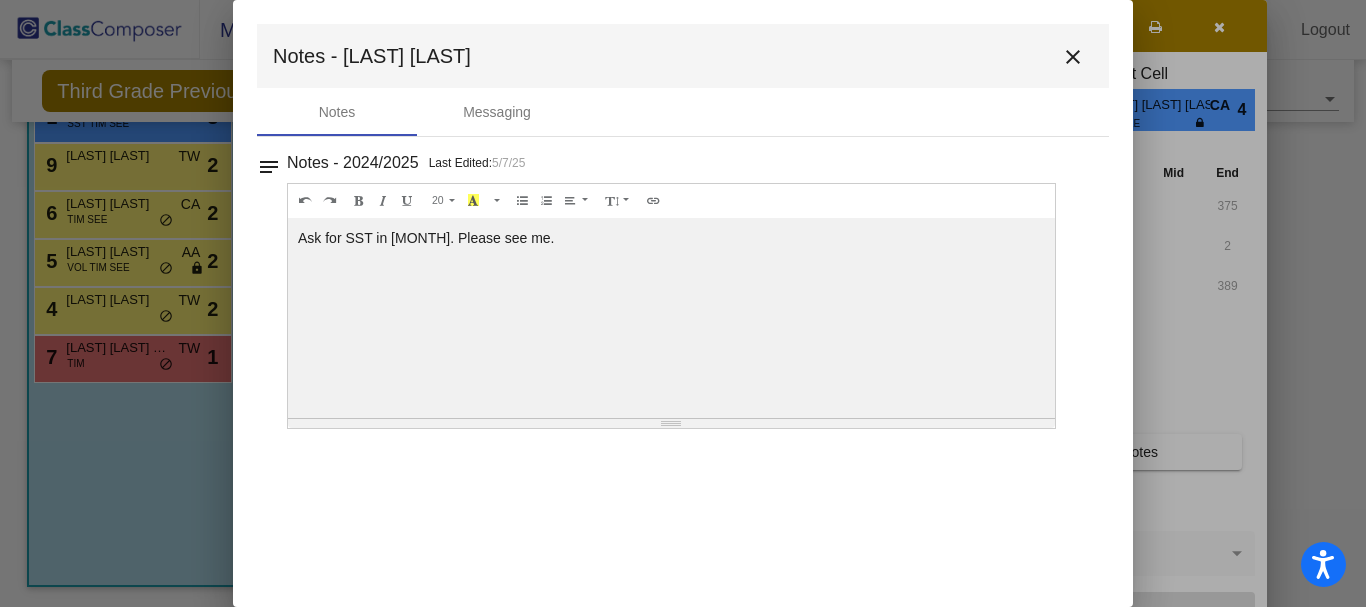 click on "close" at bounding box center (1073, 57) 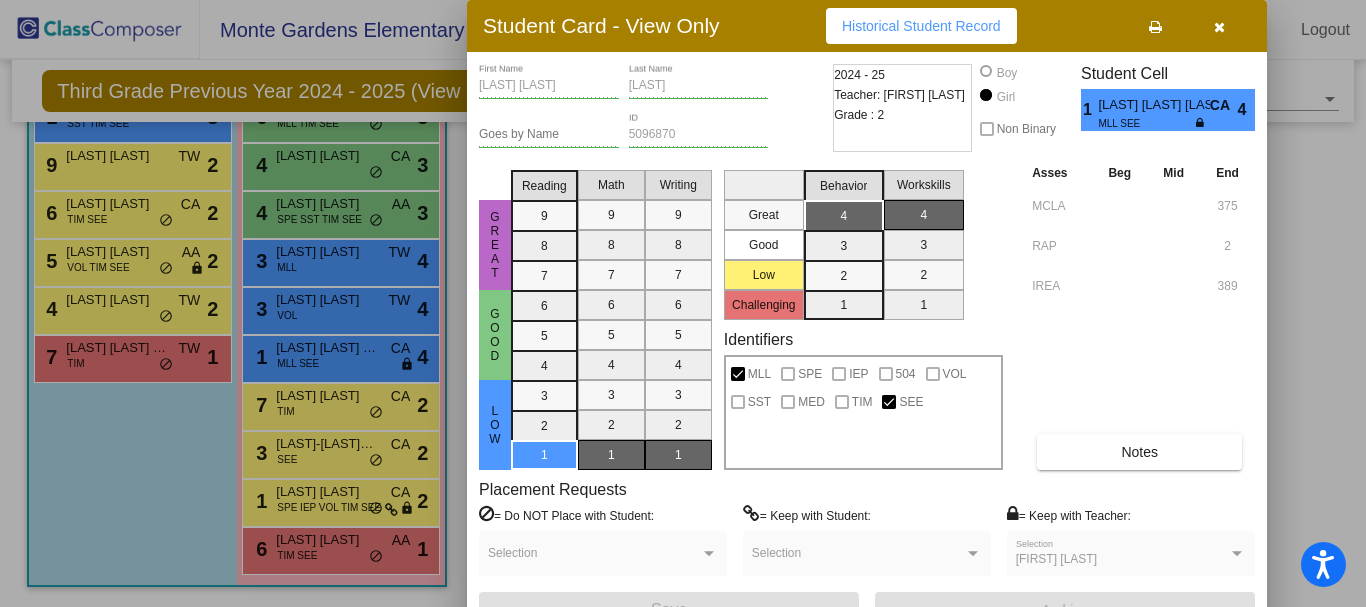 click at bounding box center (683, 303) 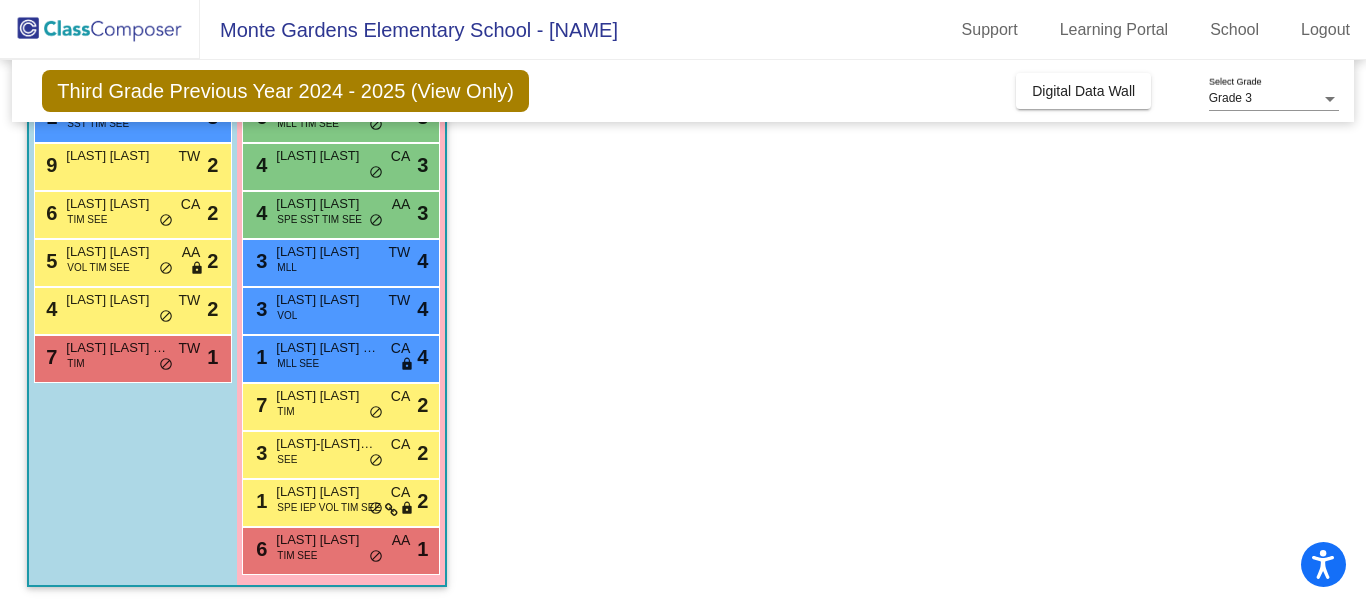 click on "[LAST] [LAST]" at bounding box center (326, 300) 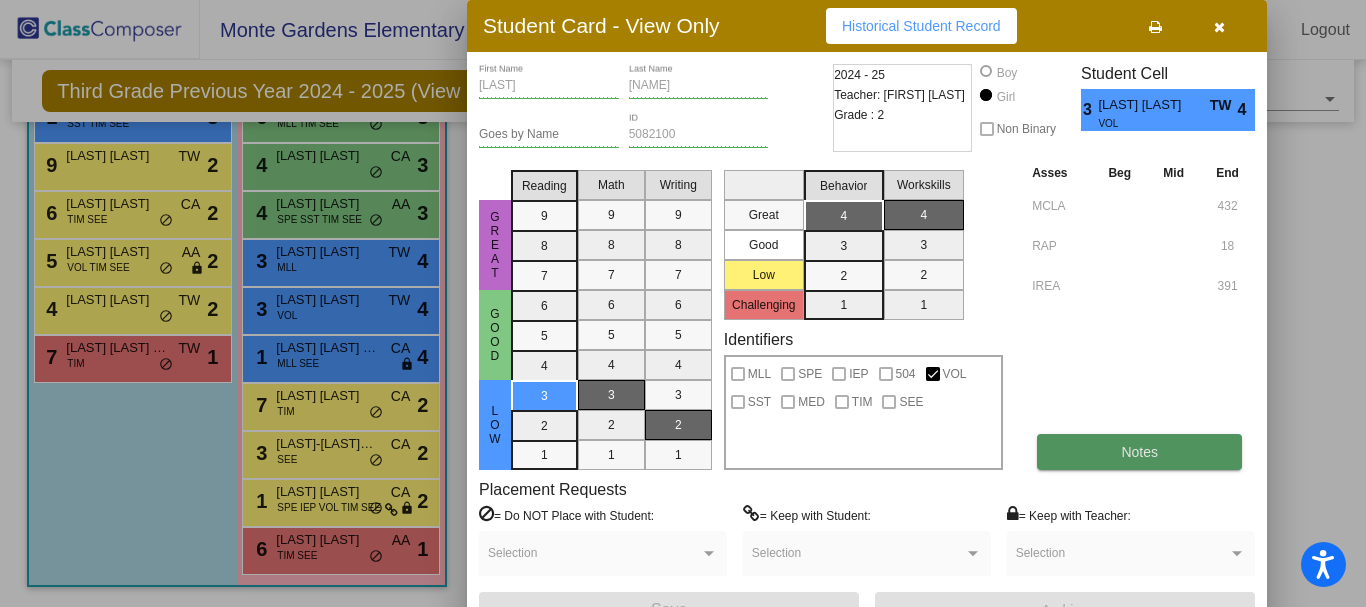 click on "Notes" at bounding box center [1139, 452] 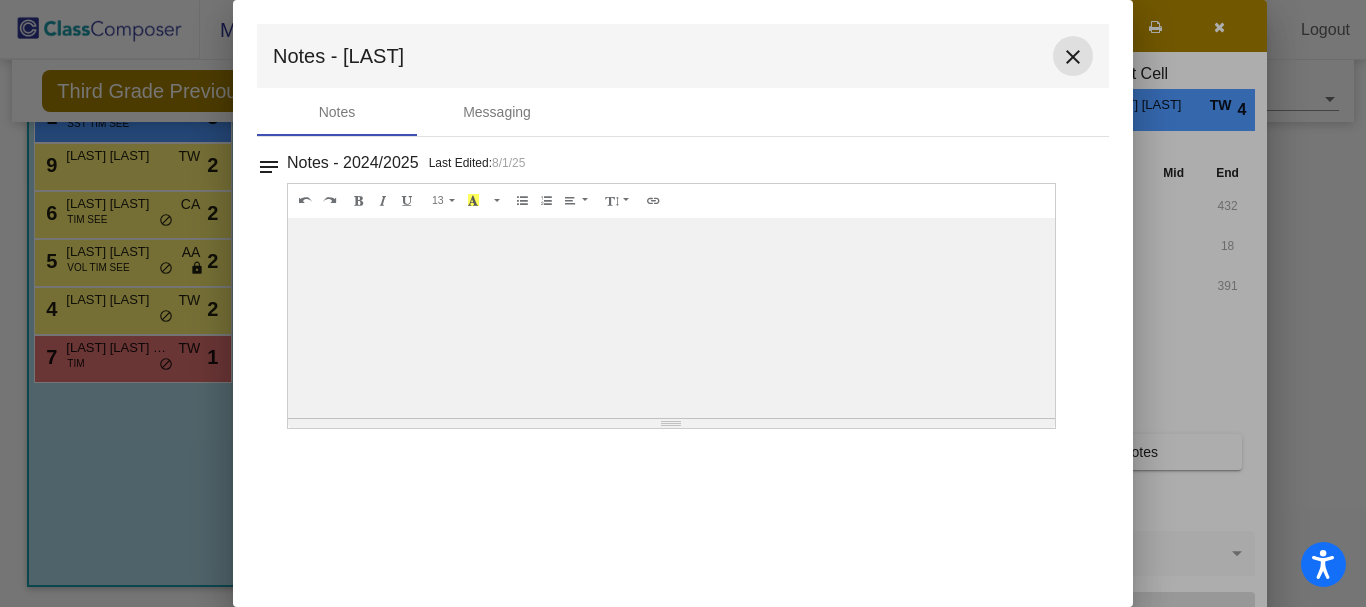 click on "close" at bounding box center [1073, 57] 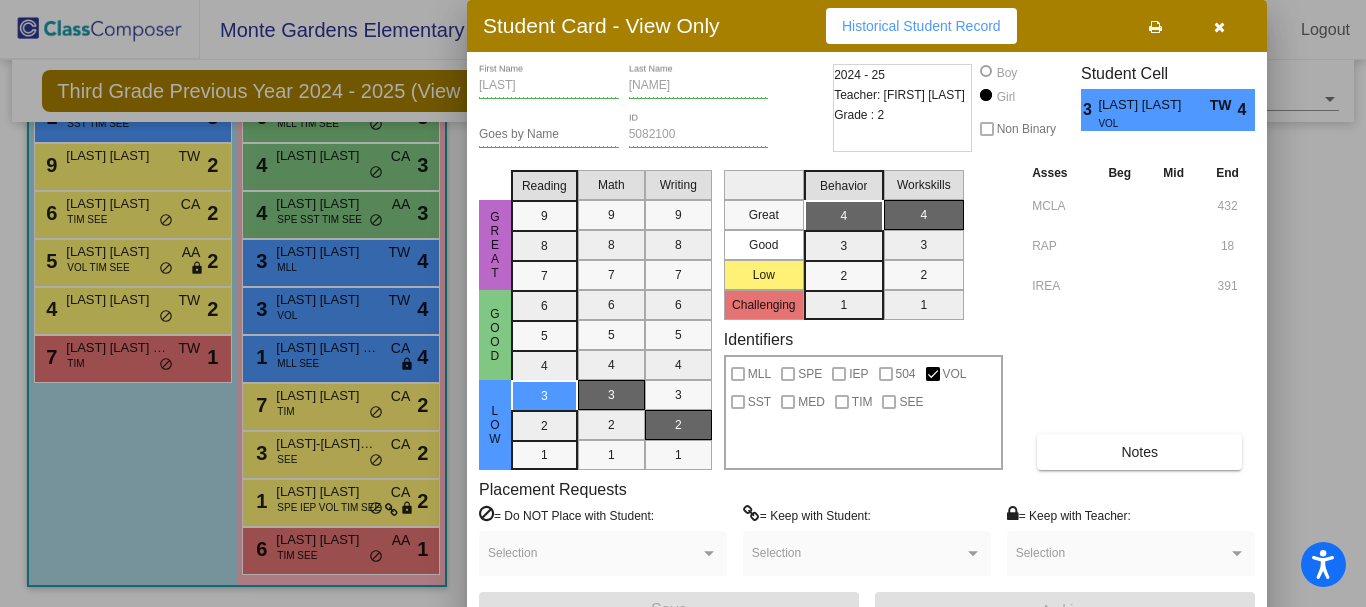 drag, startPoint x: 1361, startPoint y: 382, endPoint x: 1365, endPoint y: 160, distance: 222.03603 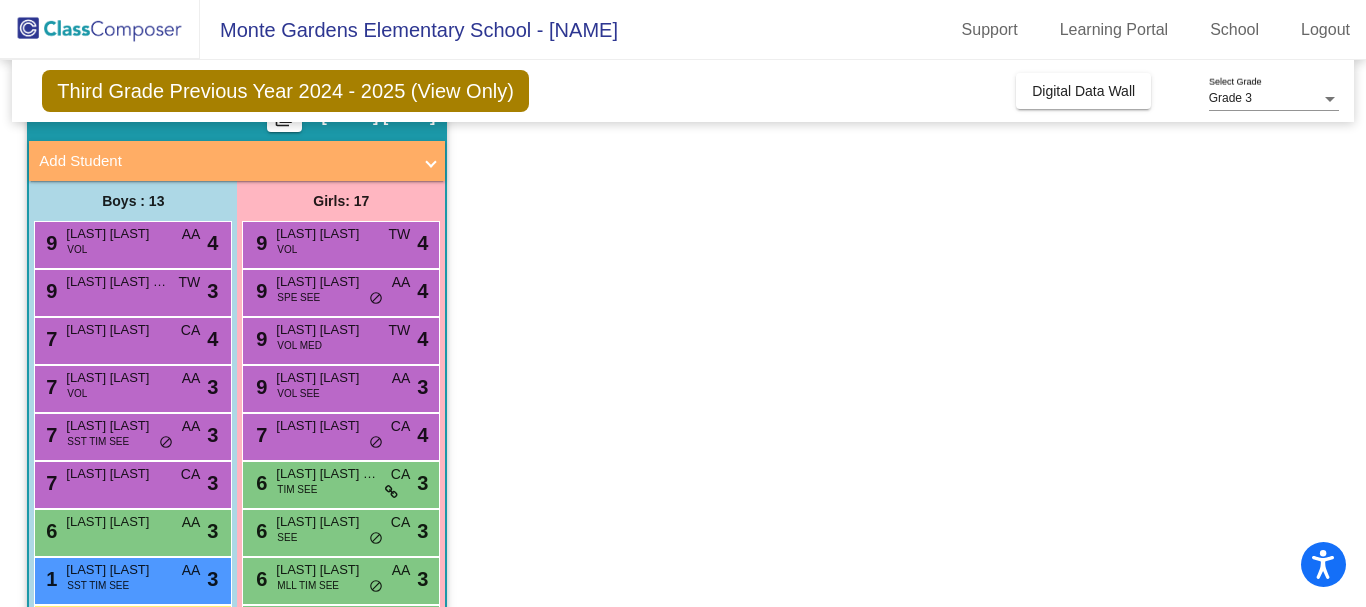 scroll, scrollTop: 87, scrollLeft: 0, axis: vertical 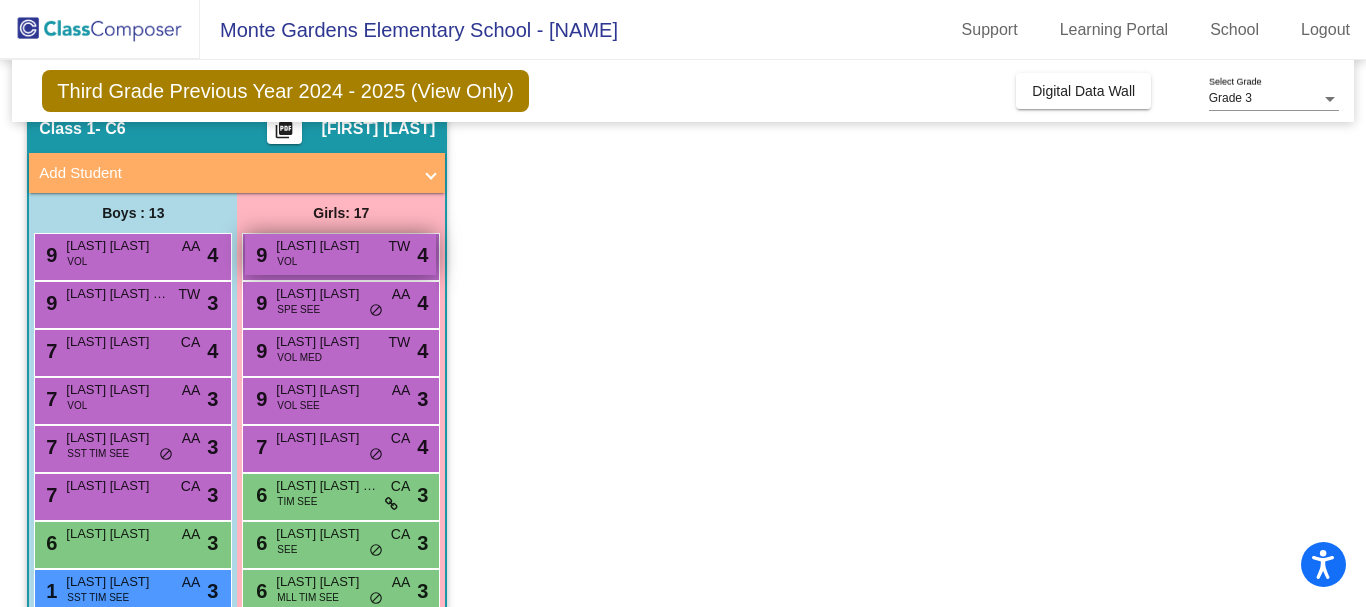click on "9 [LAST] [LAST] VOL TW lock do_not_disturb_alt 4" at bounding box center (340, 254) 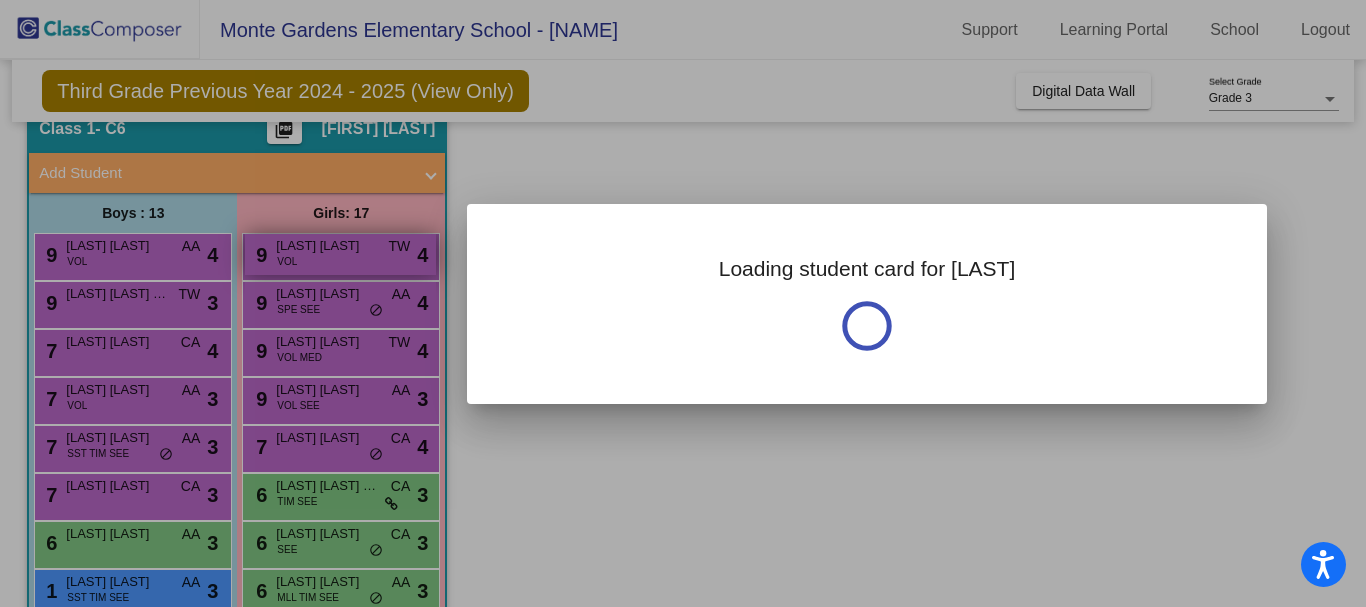 click at bounding box center [683, 303] 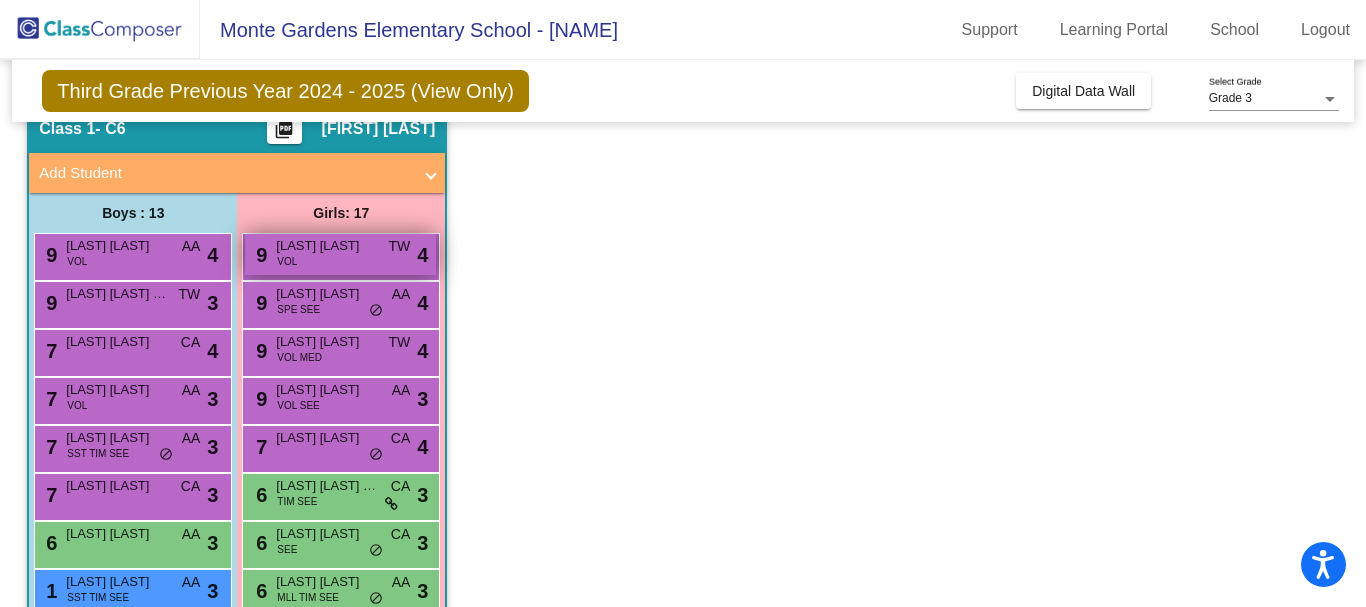click on "9 [LAST] [LAST] VOL TW lock do_not_disturb_alt 4" at bounding box center (340, 254) 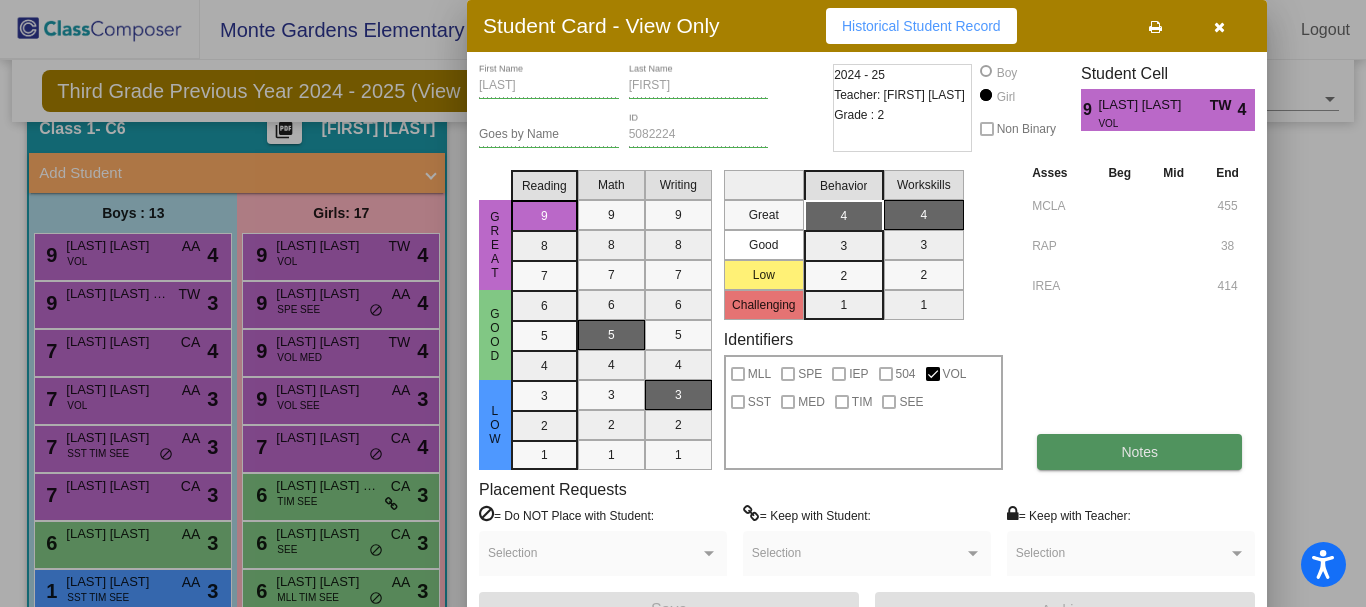 click on "Notes" at bounding box center (1139, 452) 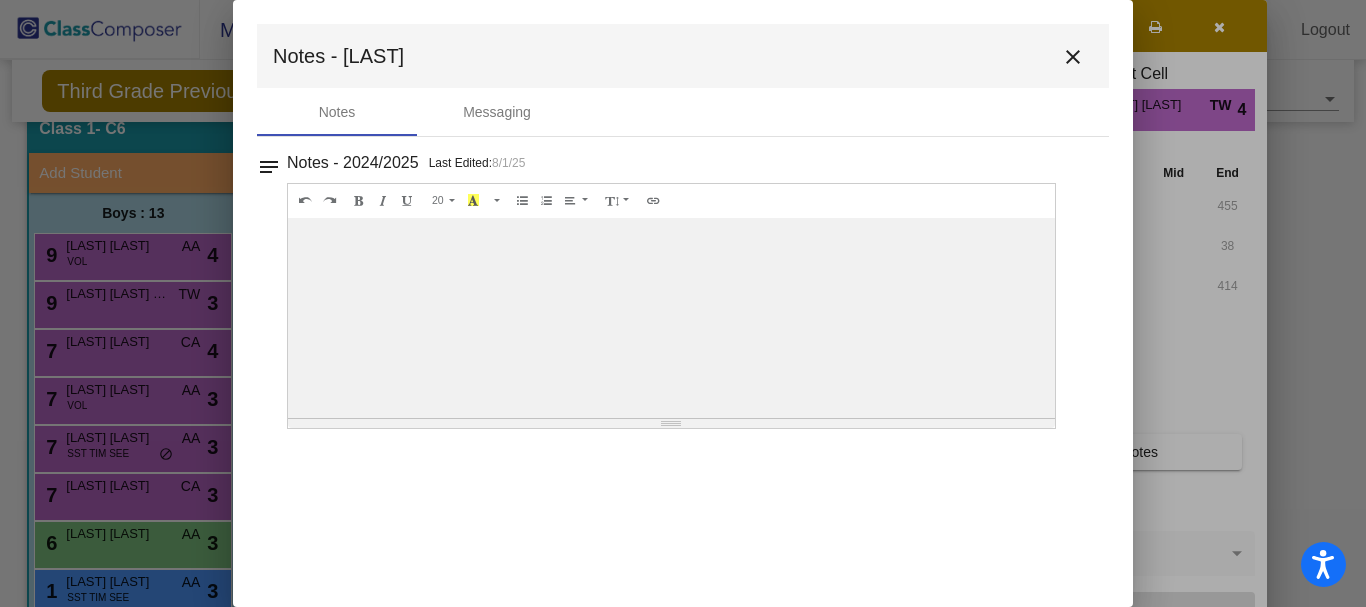 click on "close" at bounding box center (1073, 57) 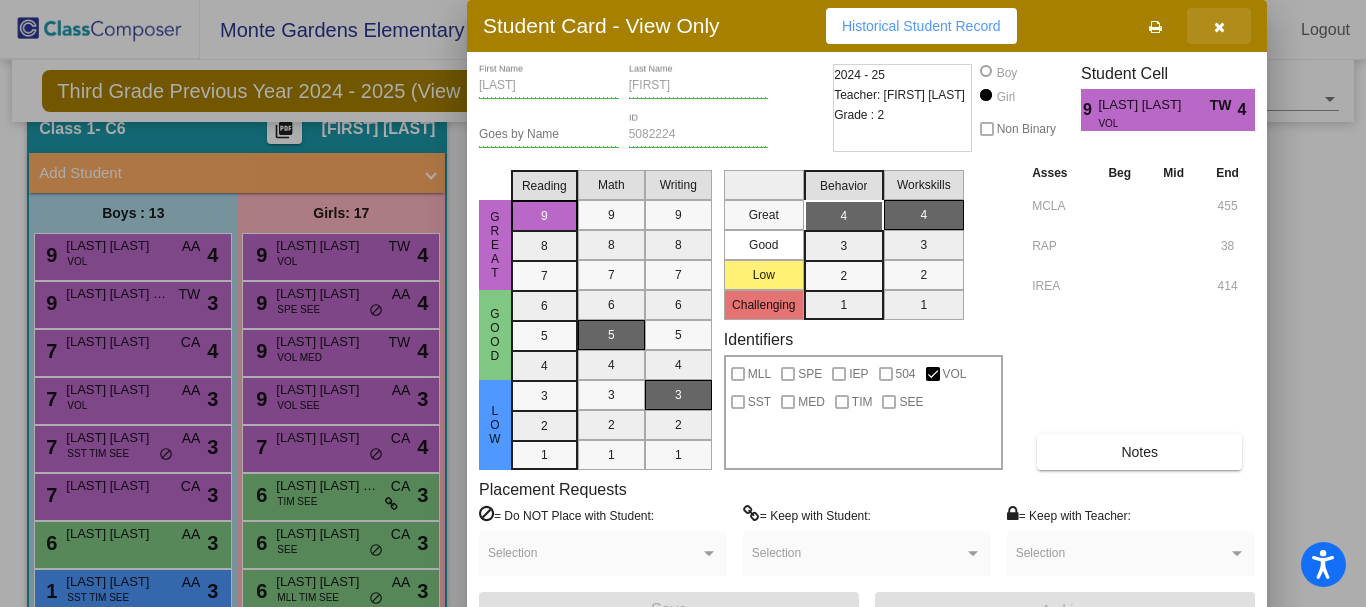 click at bounding box center [1219, 26] 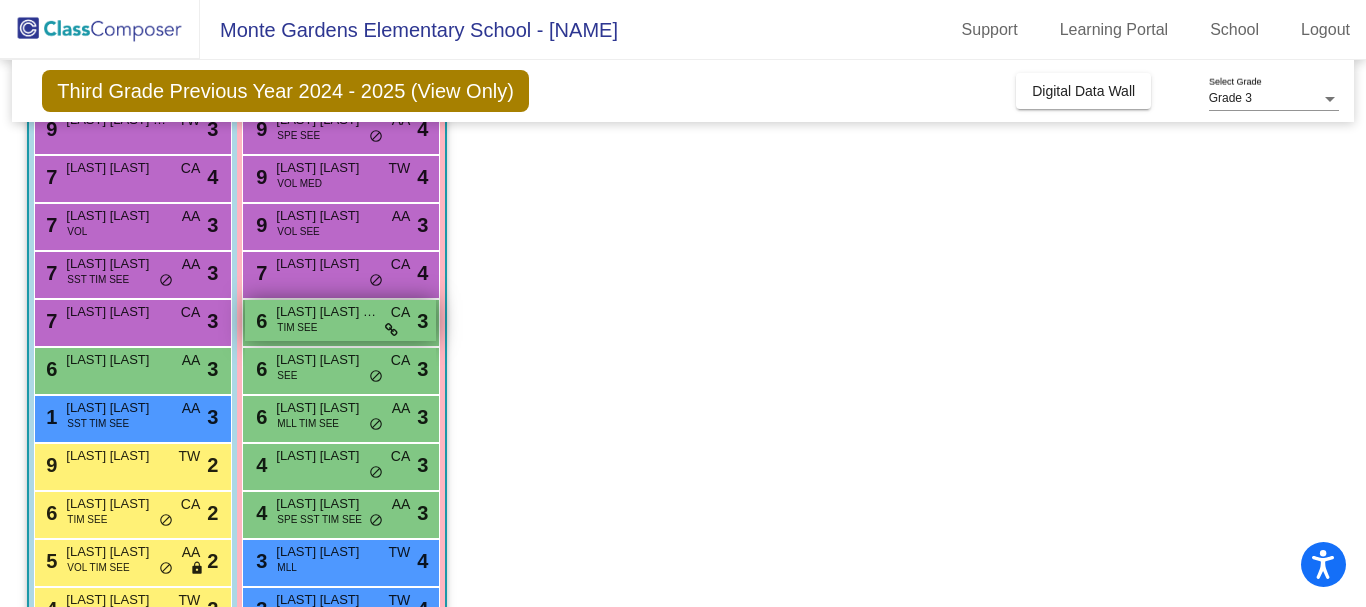 scroll, scrollTop: 61, scrollLeft: 0, axis: vertical 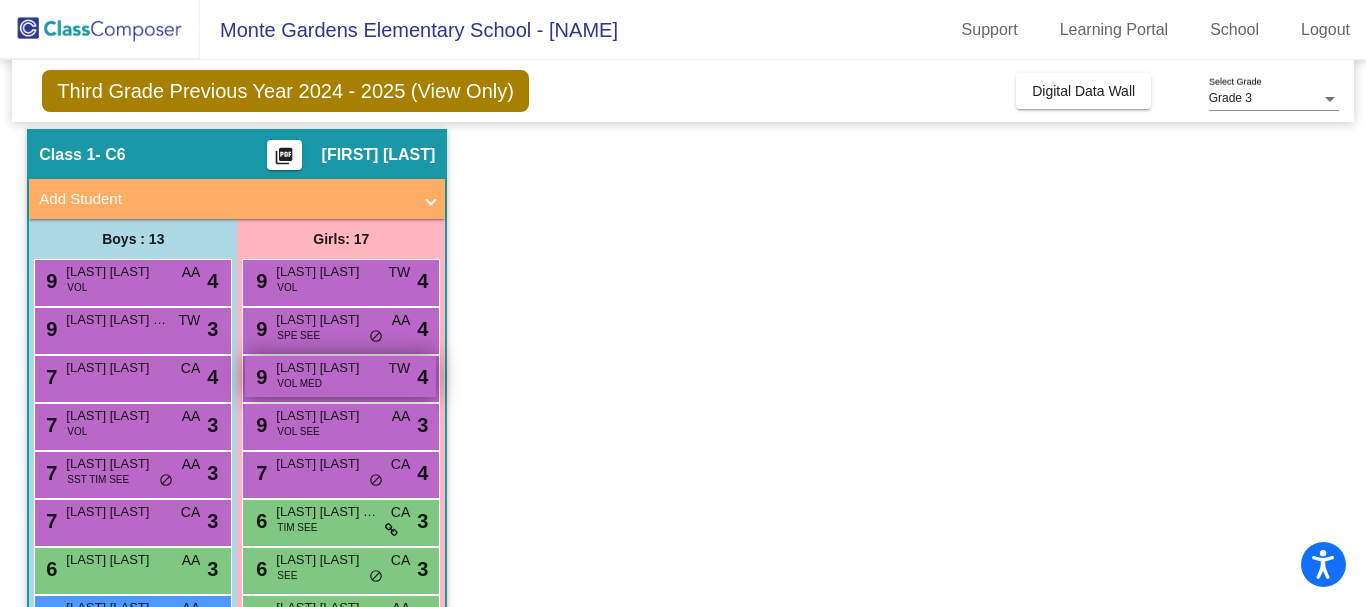 click on "9 [LAST] [LAST] VOL MED TW lock do_not_disturb_alt 4" at bounding box center (340, 376) 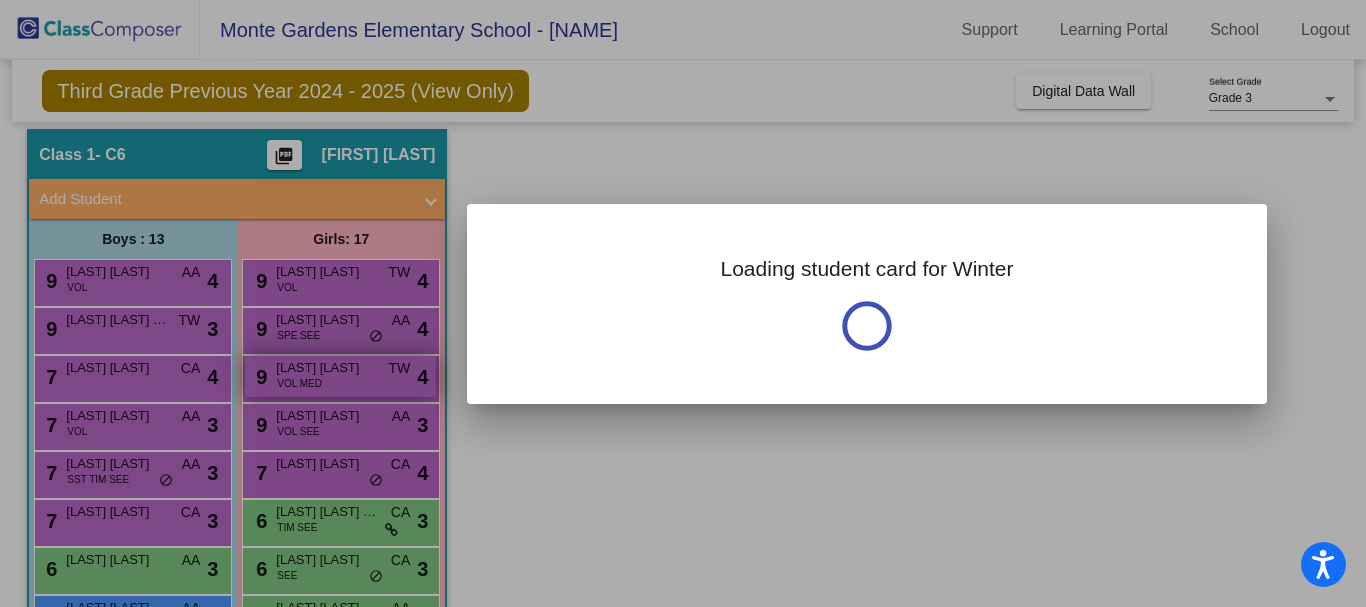 click at bounding box center (683, 303) 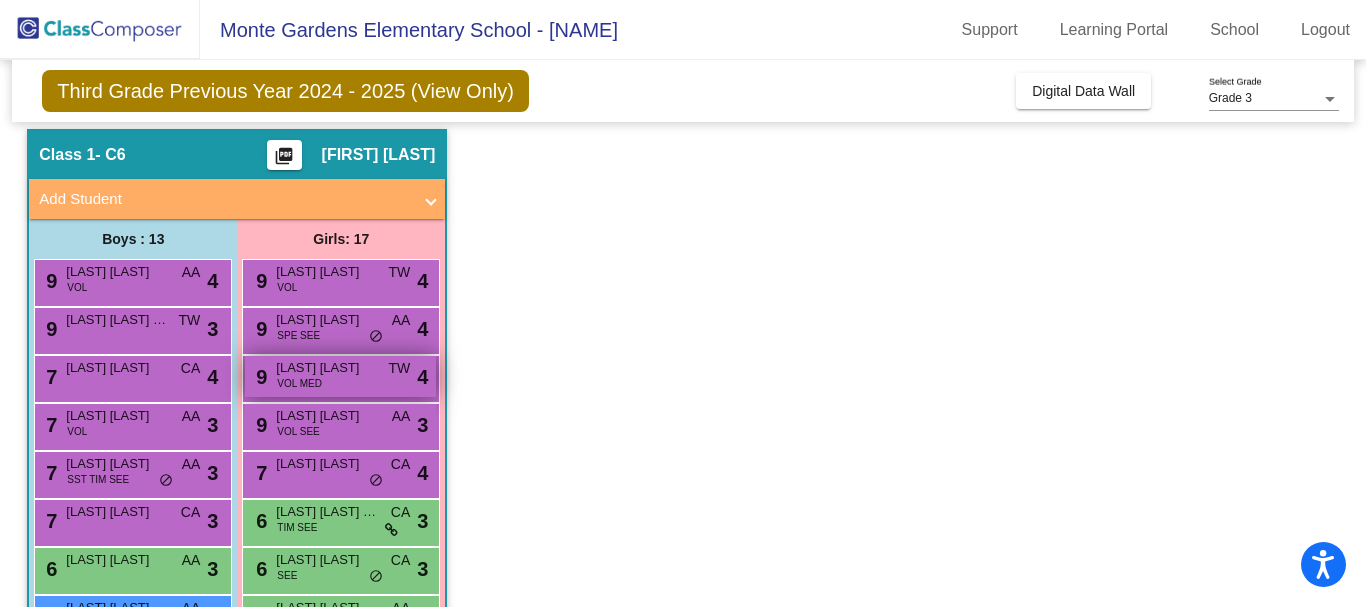 click on "9 [LAST] [LAST] VOL MED TW lock do_not_disturb_alt 4" at bounding box center (340, 376) 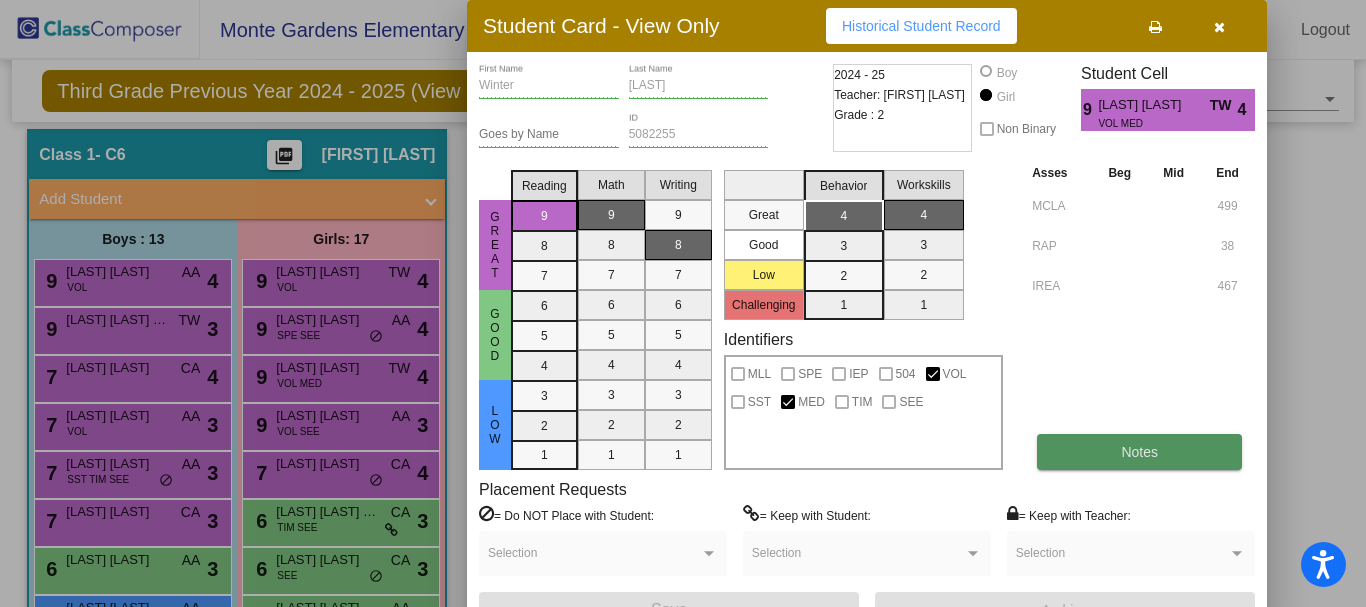 click on "Notes" at bounding box center (1139, 452) 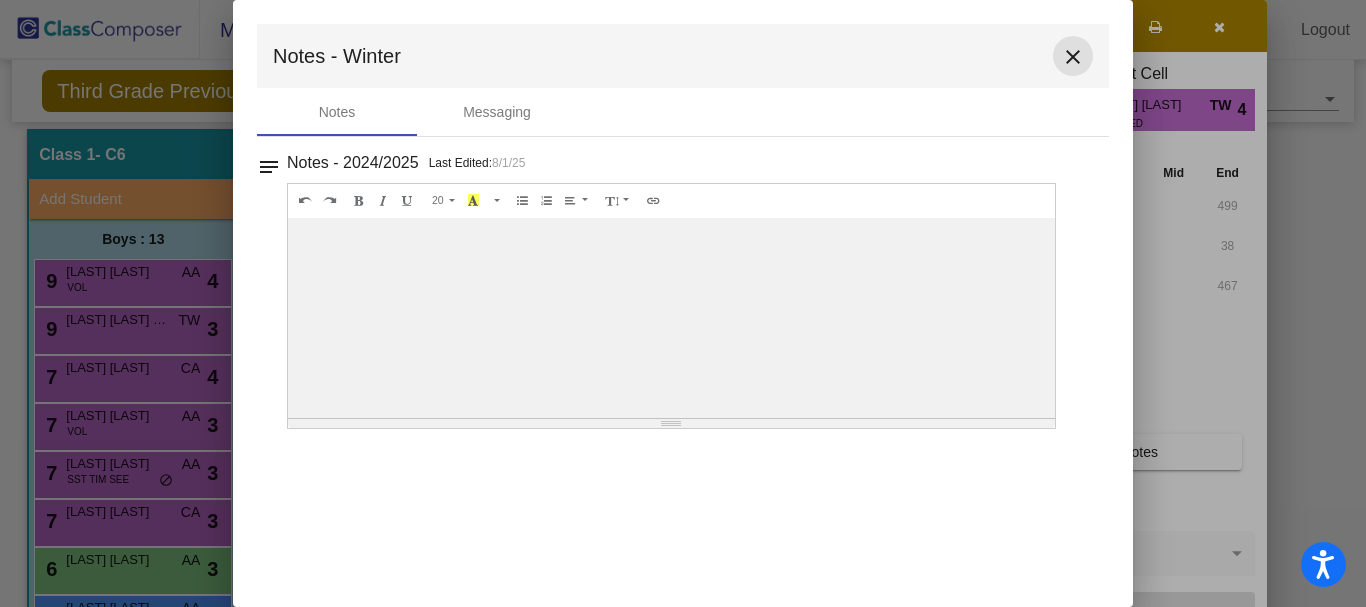 click on "close" at bounding box center (1073, 57) 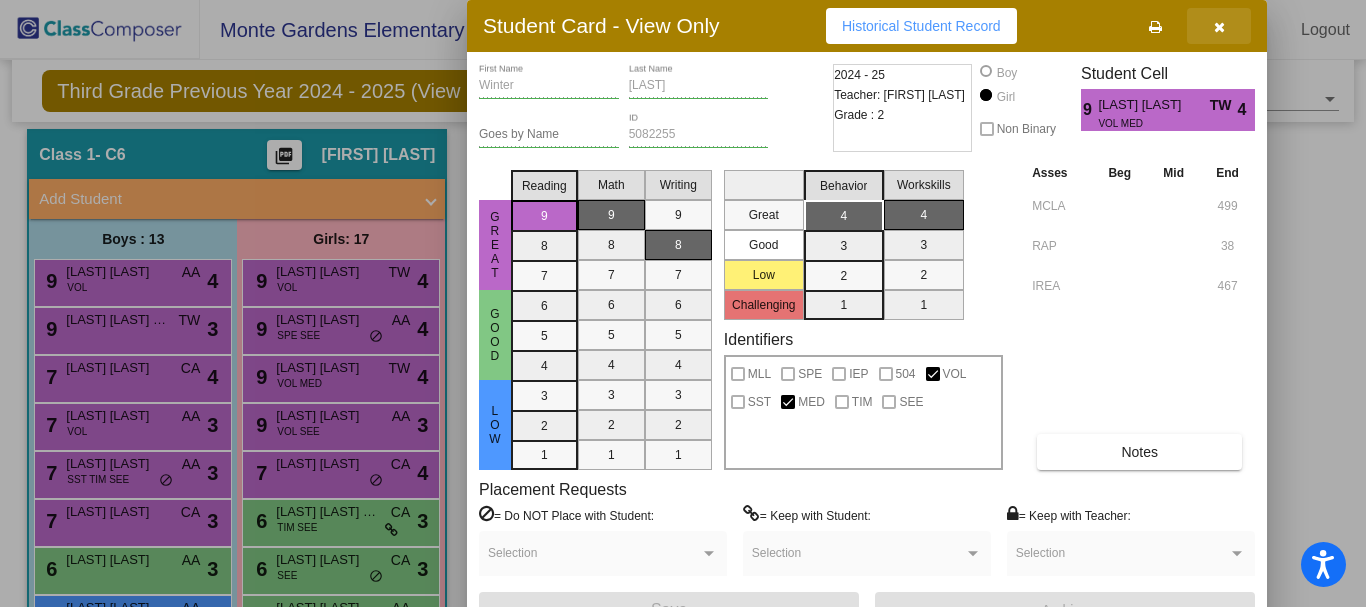 click at bounding box center [1219, 26] 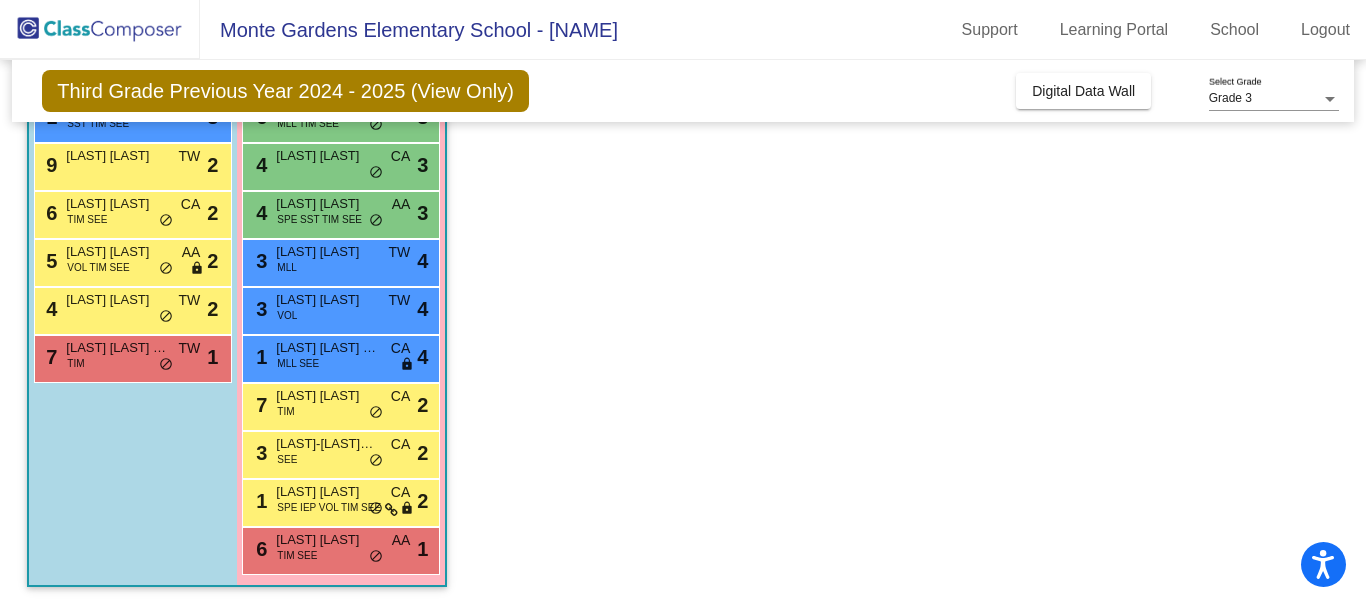 scroll, scrollTop: 461, scrollLeft: 0, axis: vertical 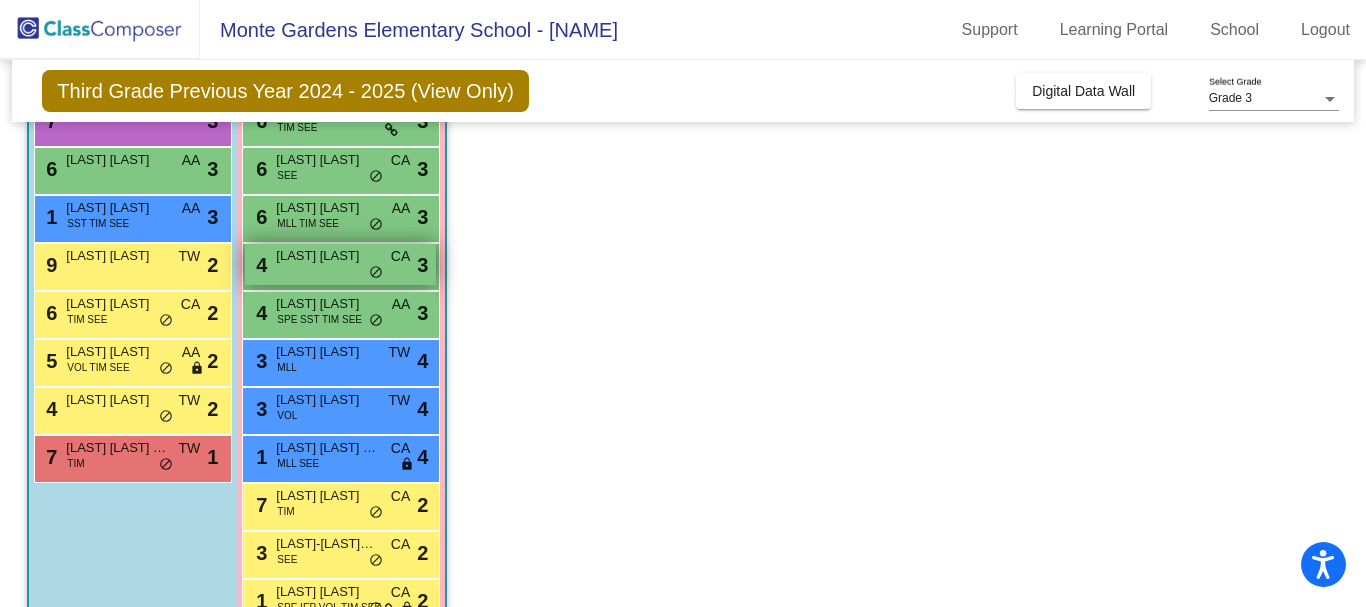 click on "[LAST] [LAST]" at bounding box center [326, 256] 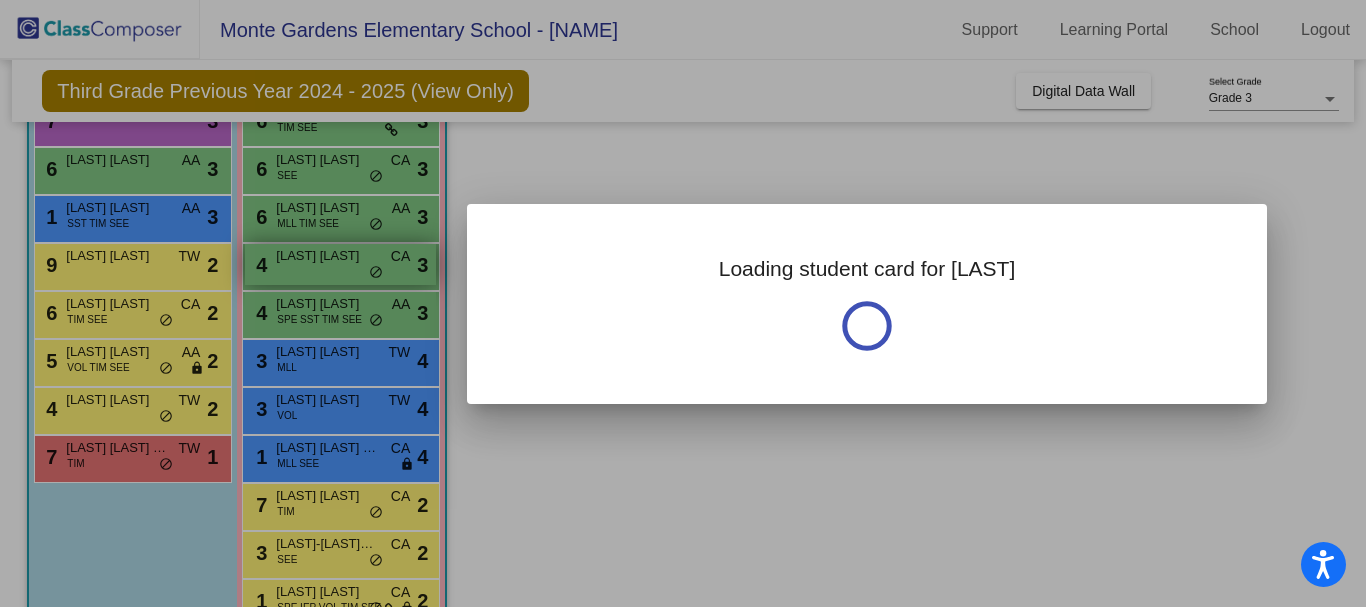 click at bounding box center (683, 303) 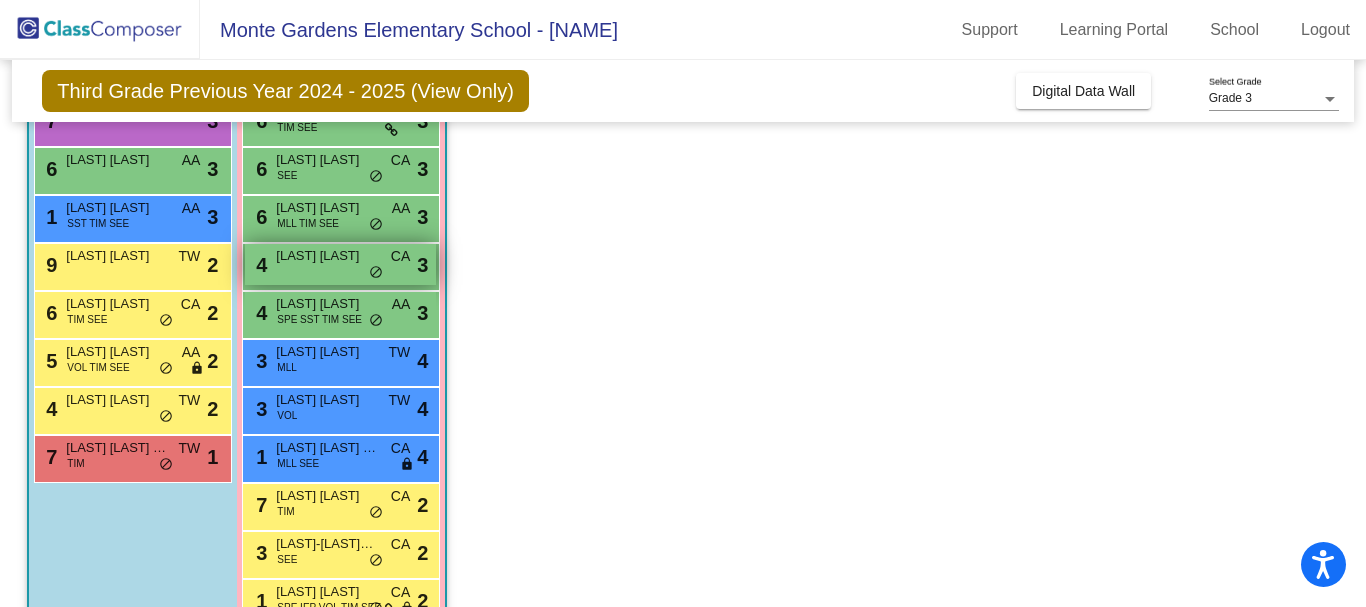 click on "[LAST] [LAST]" at bounding box center [326, 256] 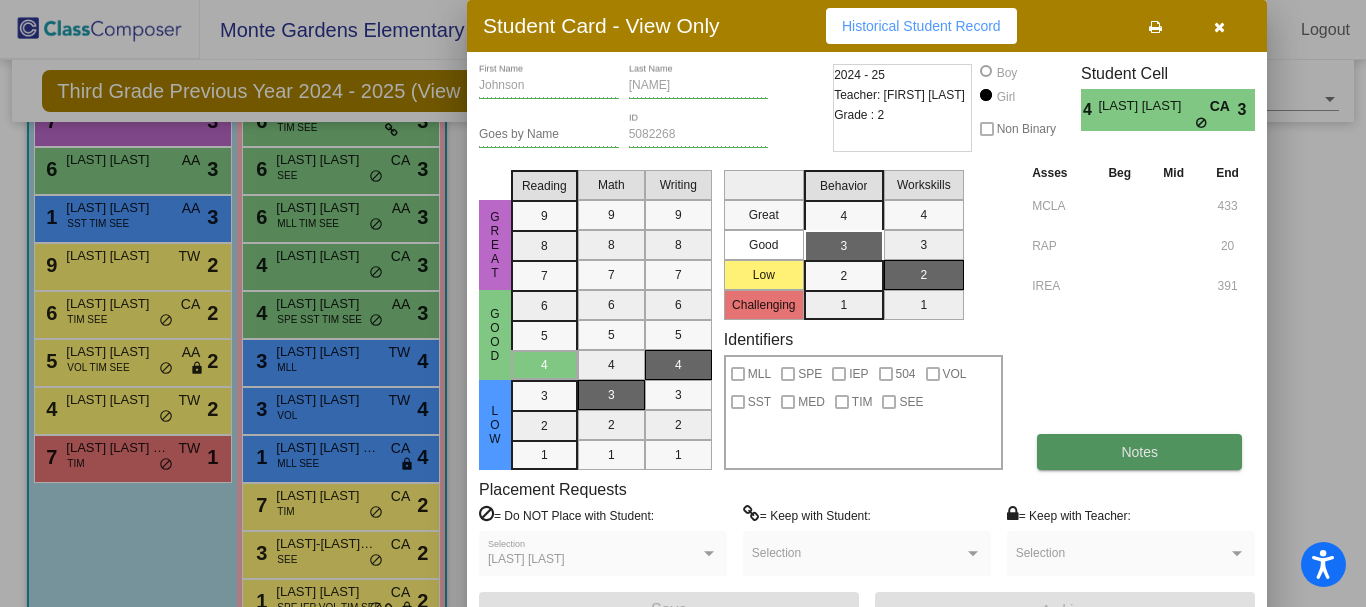 click on "Notes" at bounding box center (1139, 452) 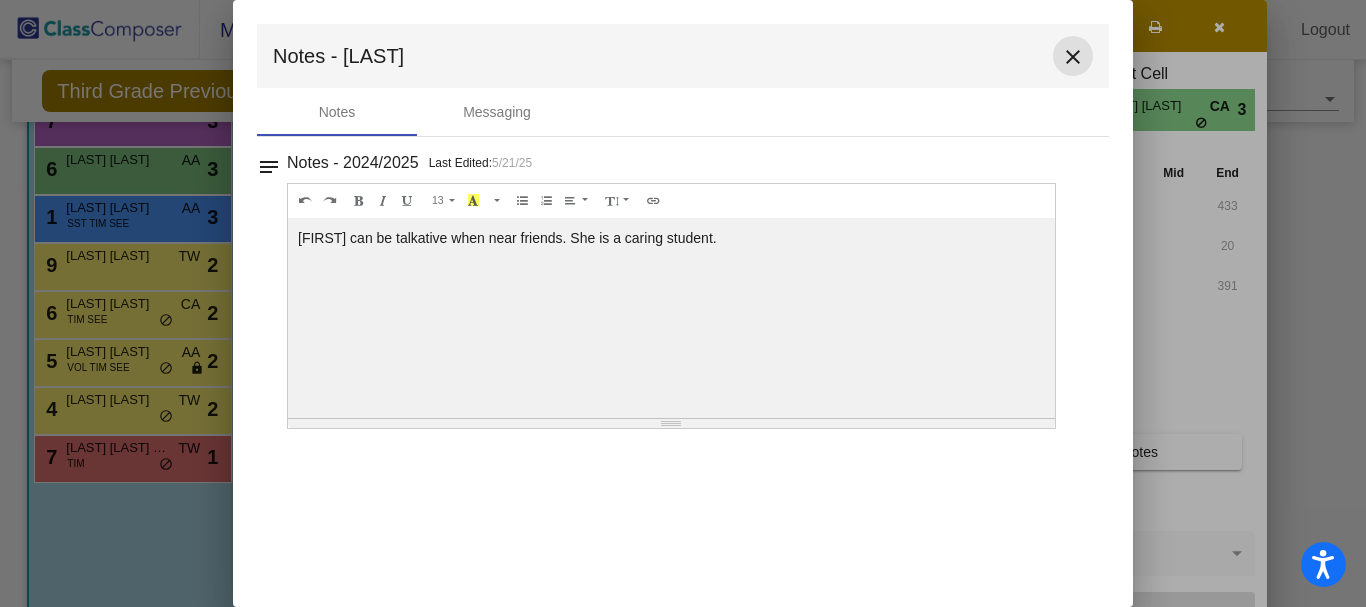 click on "close" at bounding box center (1073, 57) 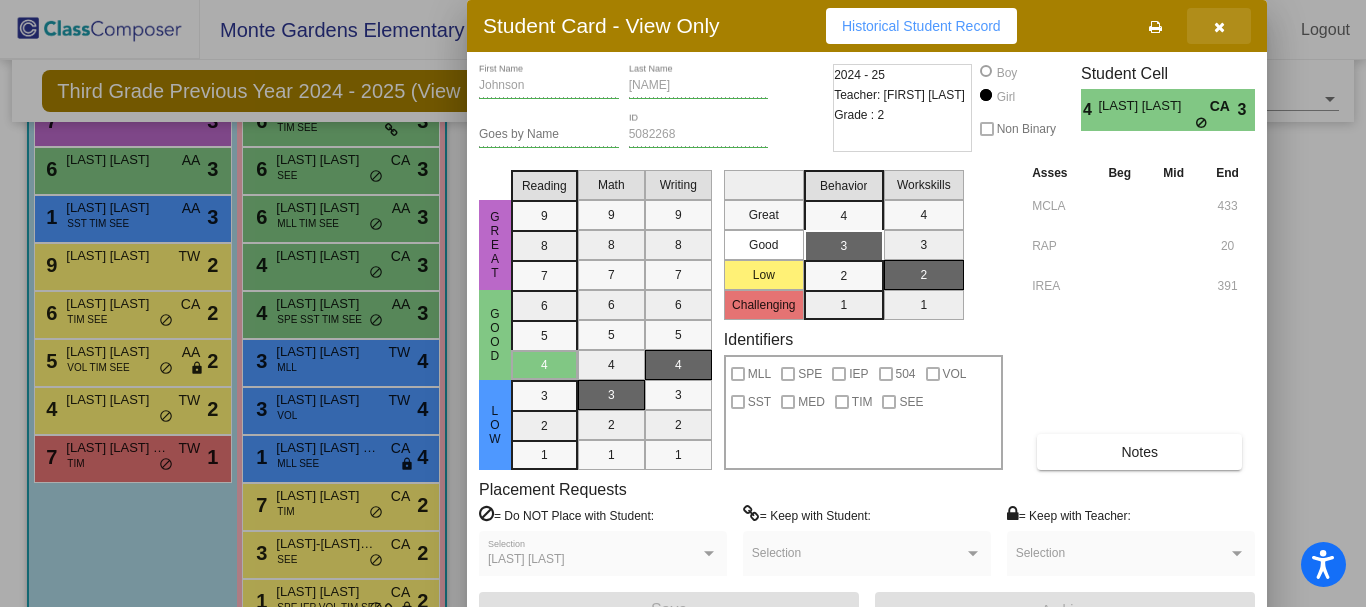 click at bounding box center [1219, 26] 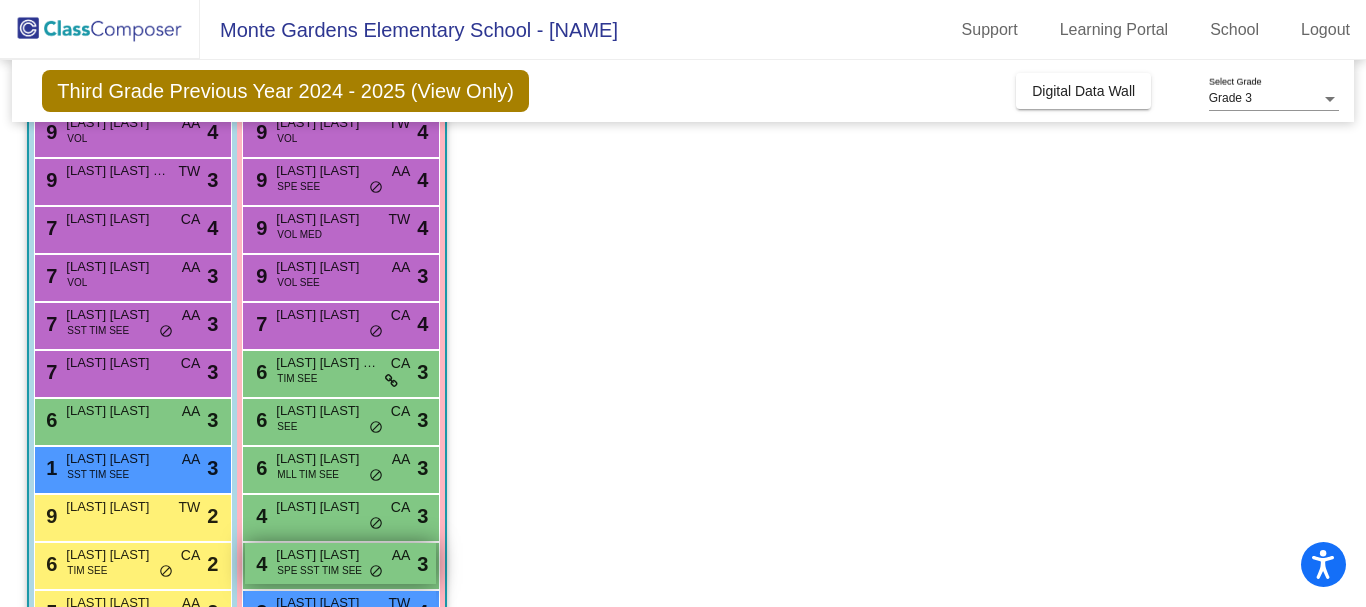 scroll, scrollTop: 0, scrollLeft: 0, axis: both 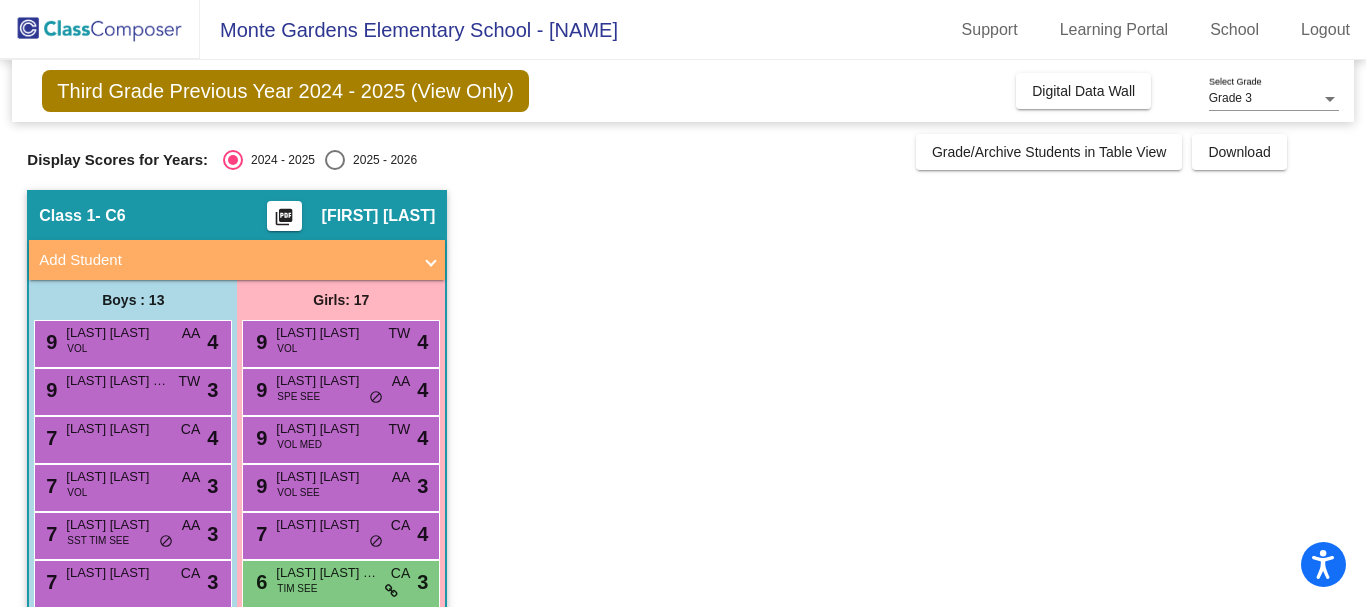 click at bounding box center (335, 160) 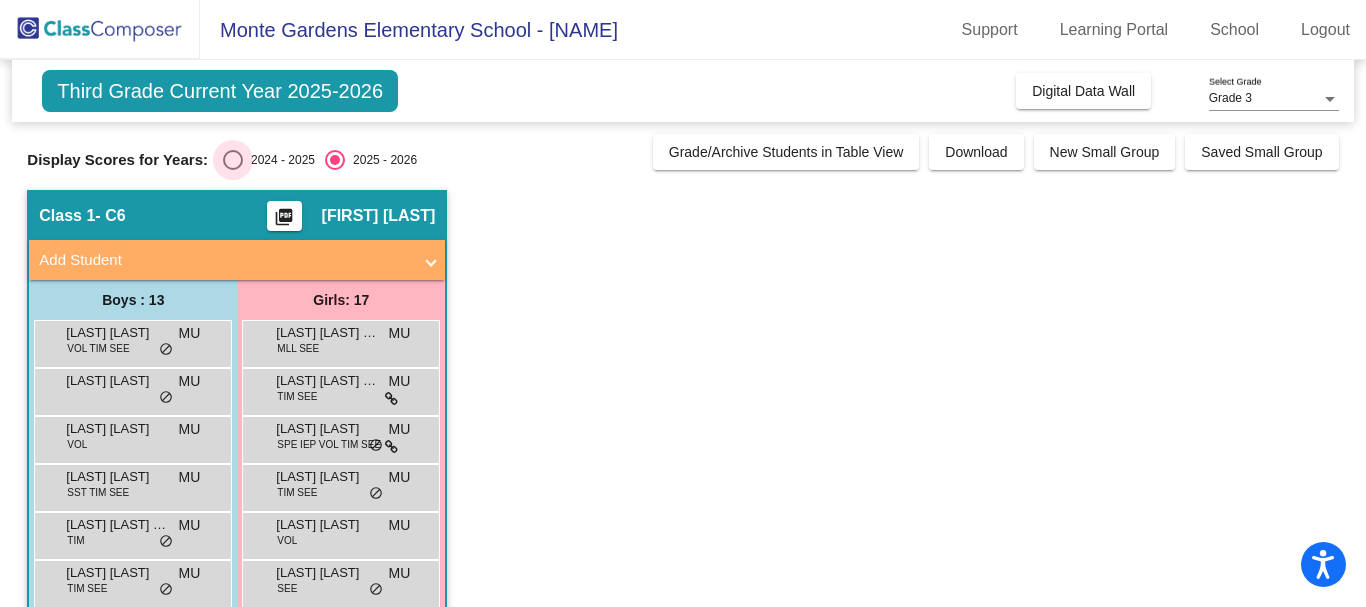 click at bounding box center (233, 160) 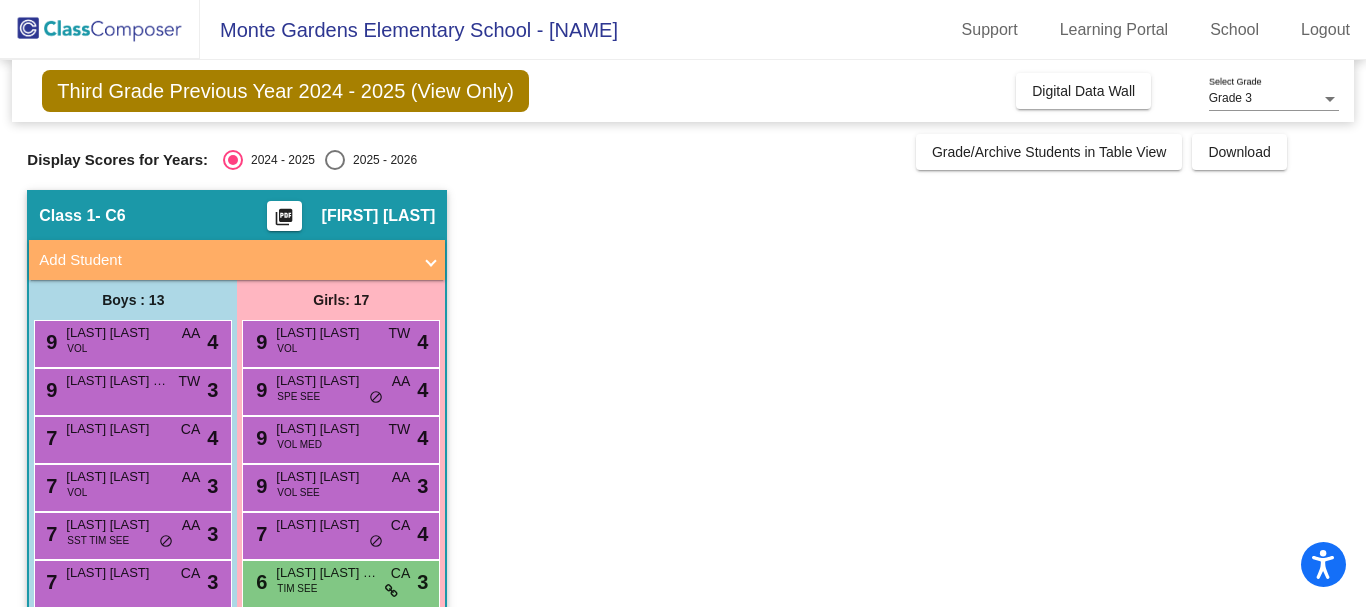 click on "Grade 3 Select Grade" 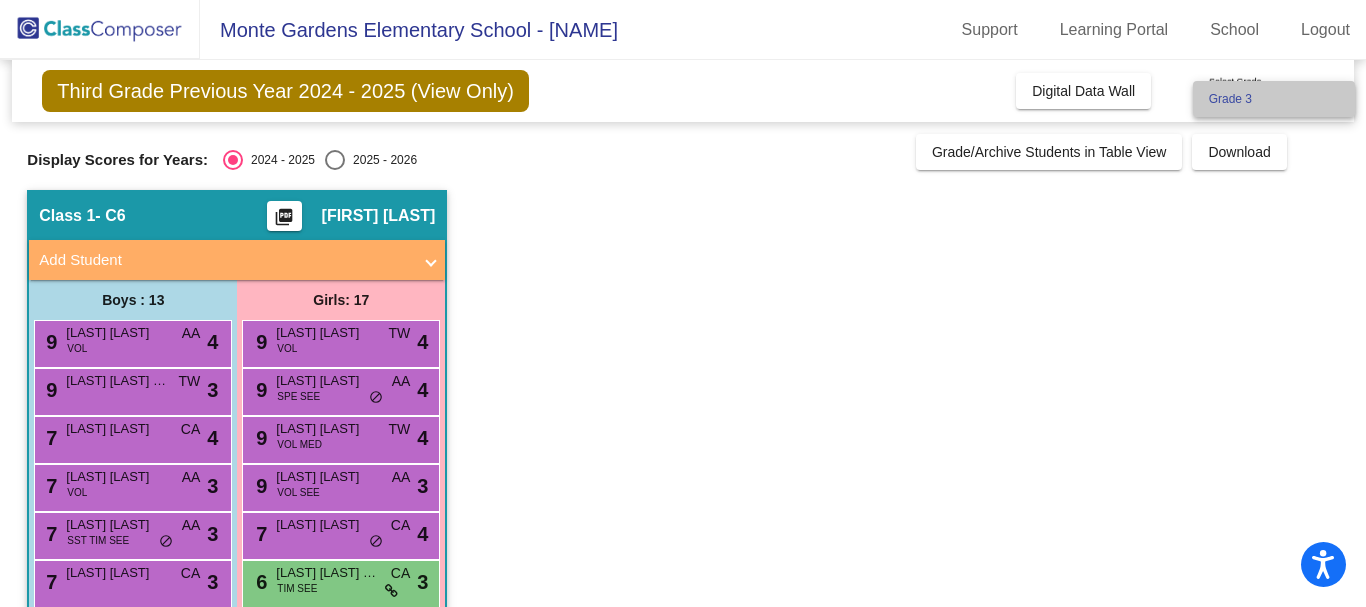 click on "Grade 3" at bounding box center (1274, 99) 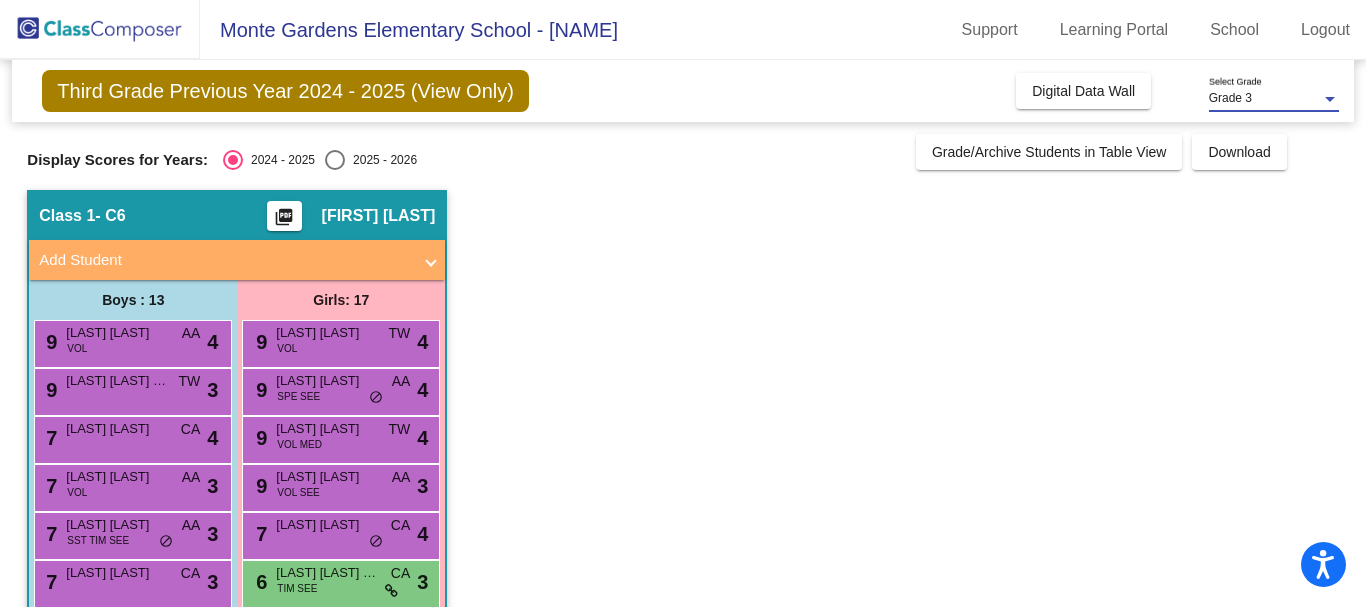 click on "Class 1 - C6 picture_as_pdf [FIRST] [LAST] Add Student First Name Last Name Student Id (Recommended) Boy Girl Non Binary Add Close Boys : 13 9 [LAST] [LAST] VOL AA lock do_not_disturb_alt 4 9 [LAST] [LAST] TW lock do_not_disturb_alt 3 7 [LAST] [LAST] CA lock do_not_disturb_alt 4 7 [LAST] [LAST] VOL AA lock do_not_disturb_alt 3 7 [LAST] [LAST] SST TIM SEE AA lock do_not_disturb_alt 3 7 [LAST] [LAST] CA lock do_not_disturb_alt 3 6 [LAST] [LAST] AA lock do_not_disturb_alt 3 1 [LAST] [LAST] SST TIM SEE AA lock do_not_disturb_alt 3 9 [LAST] [LAST] TW lock do_not_disturb_alt 2 6 [LAST] [LAST] TIM SEE CA lock do_not_disturb_alt 2 5 [LAST] [LAST] TIM SEE AA lock do_not_disturb_alt 2 4 [LAST] [LAST] TW lock do_not_disturb_alt 2 7 [LAST] [LAST] [LAST] TIM TW lock do_not_disturb_alt 1 Girls: 17 9 [LAST] [LAST] VOL TW lock do_not_disturb_alt 4 9 [LAST] [LAST] SPE SEE AA lock do_not_disturb_alt 4 9 [LAST] [LAST] VOL MED TW lock do_not_disturb_alt 4 9 [LAST] [LAST] VOL SEE AA lock do_not_disturb_alt" 